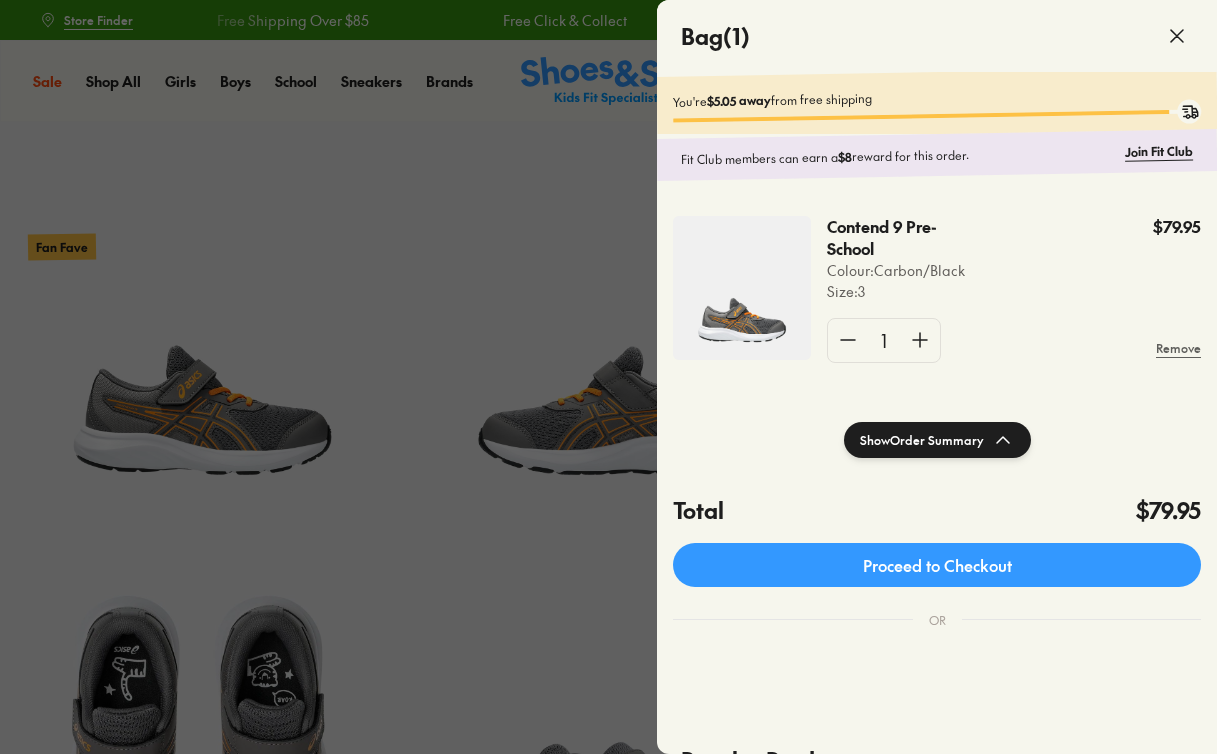 select on "*" 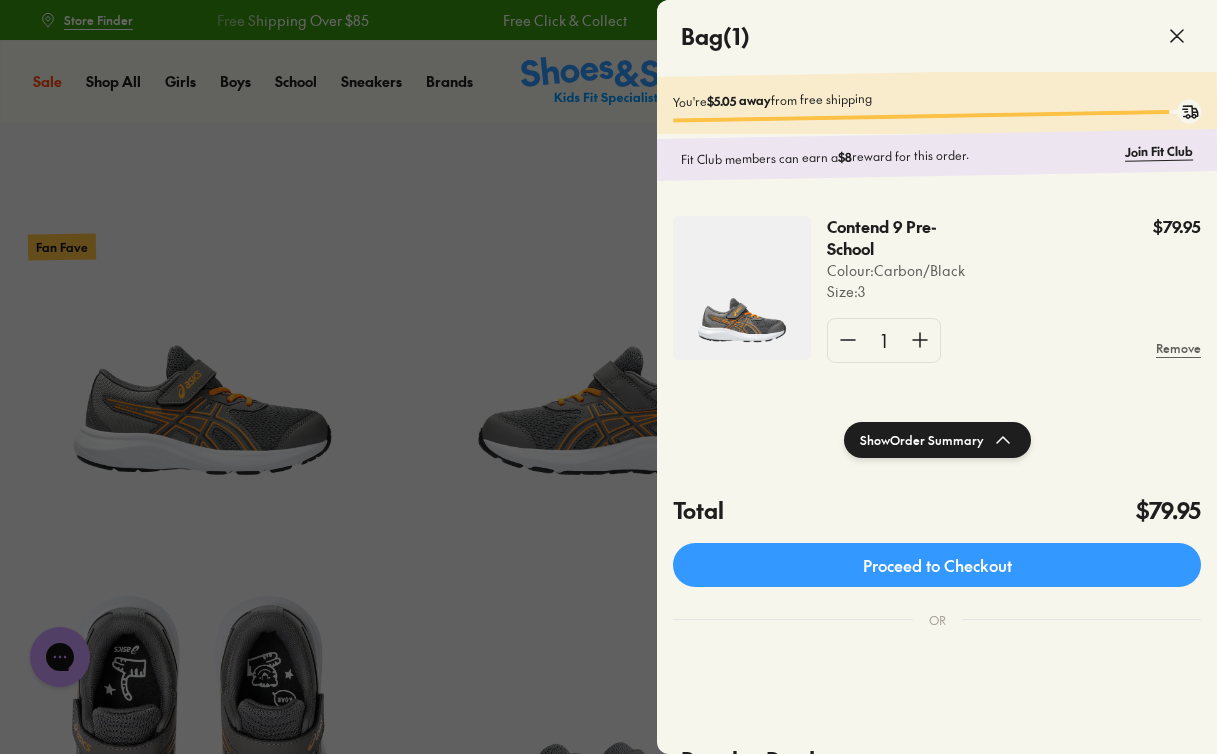 scroll, scrollTop: 0, scrollLeft: 0, axis: both 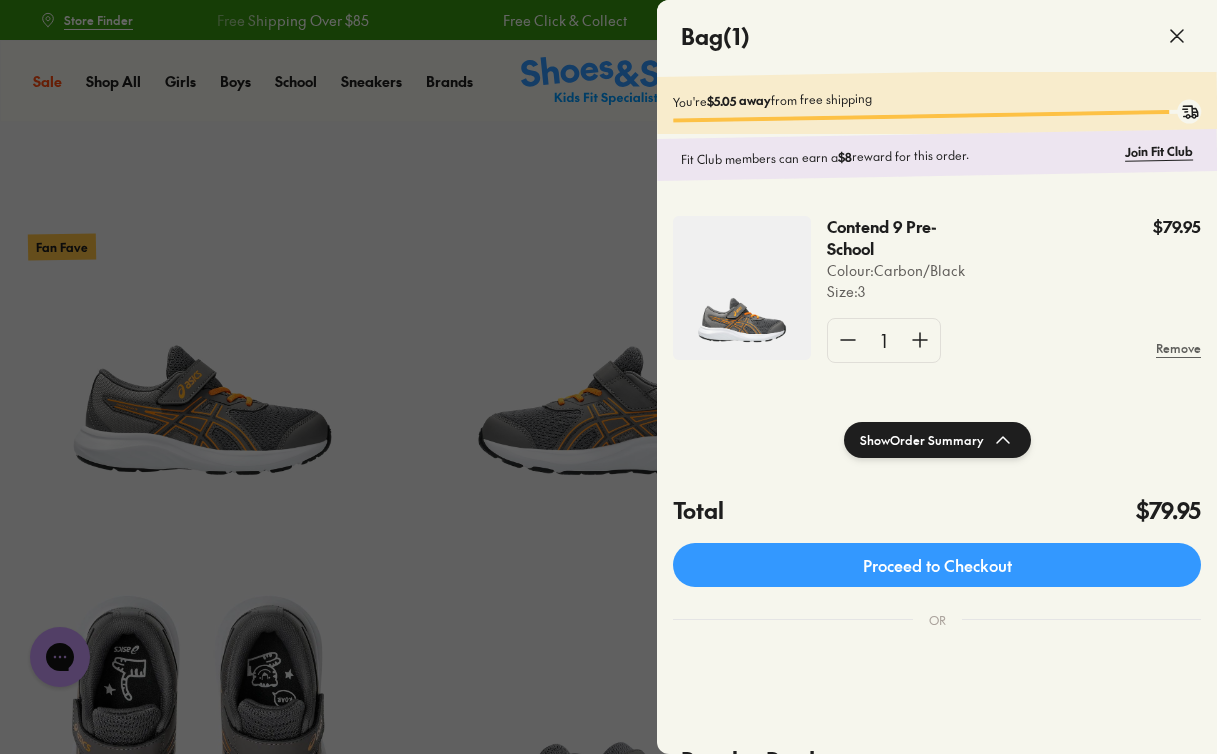 click on "Show  Order Summary" 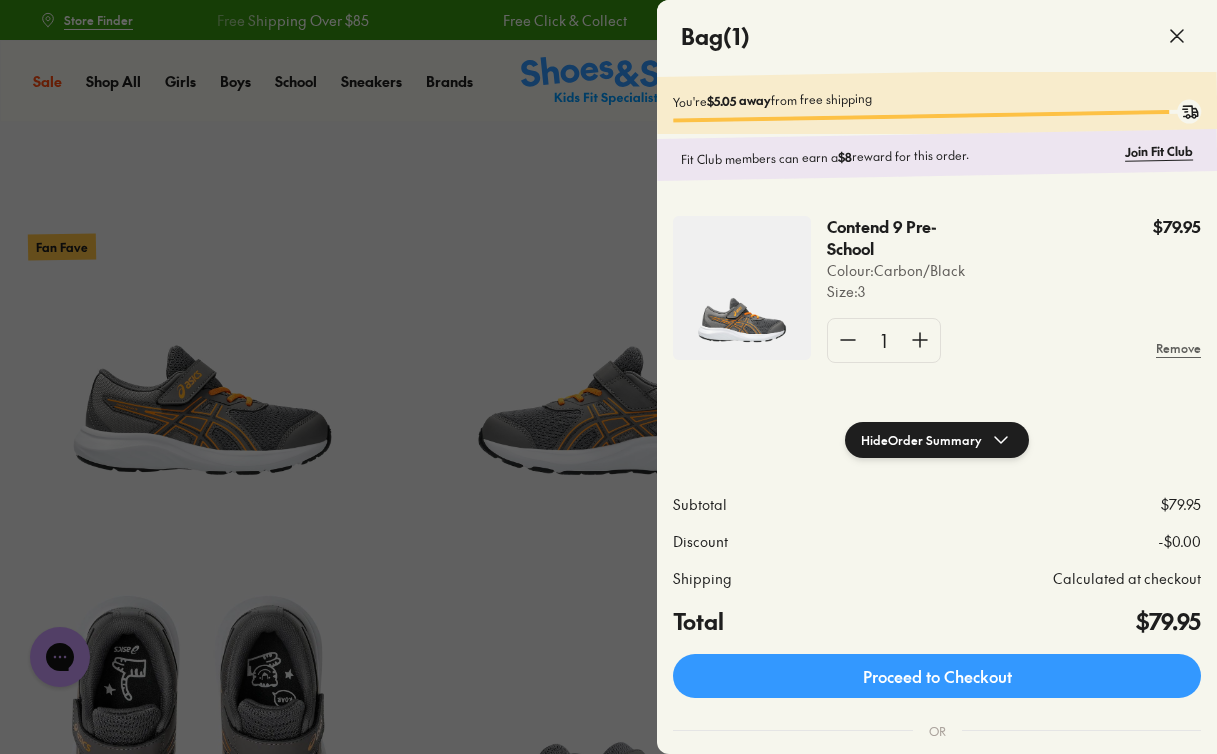 click 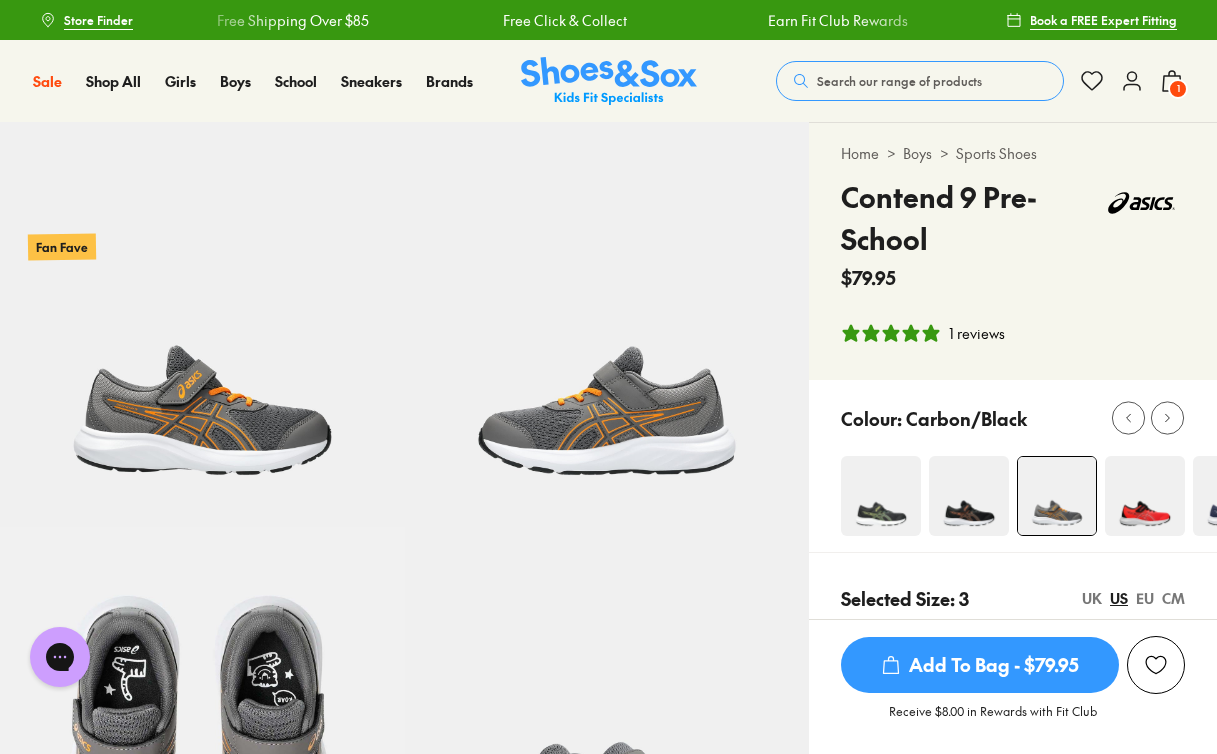 click on "Search our range of products" at bounding box center (899, 81) 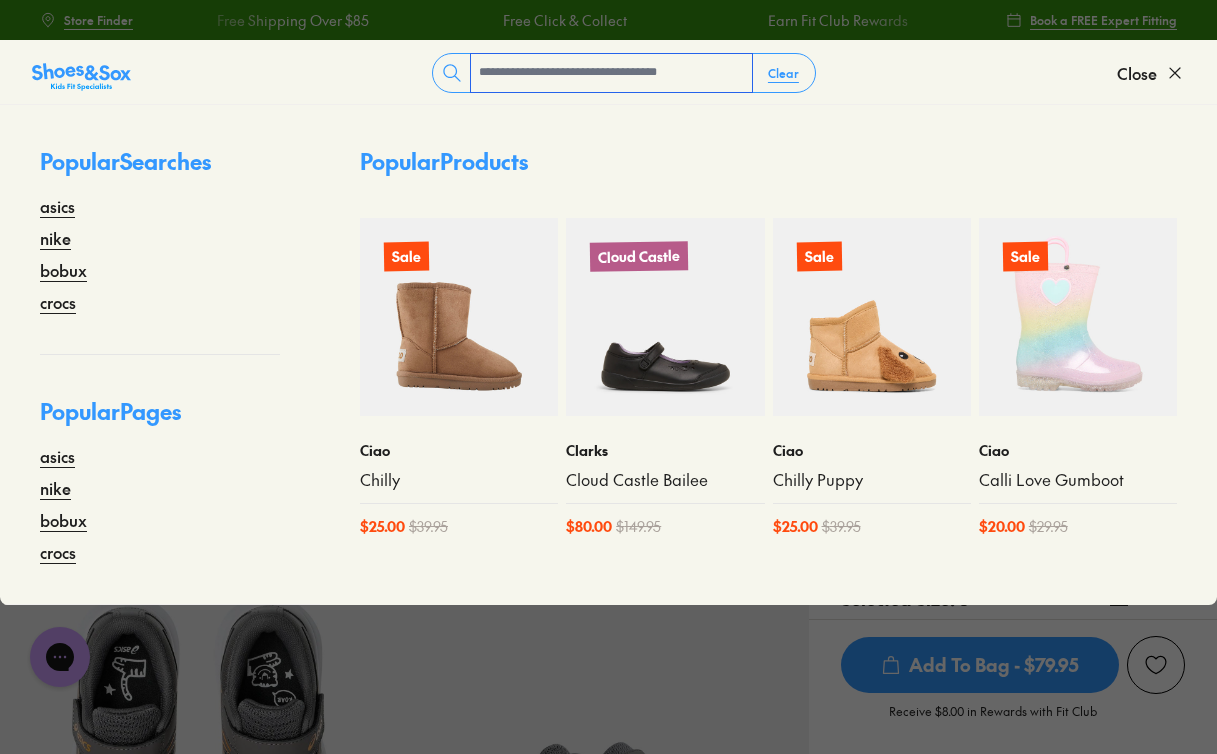 click at bounding box center (611, 73) 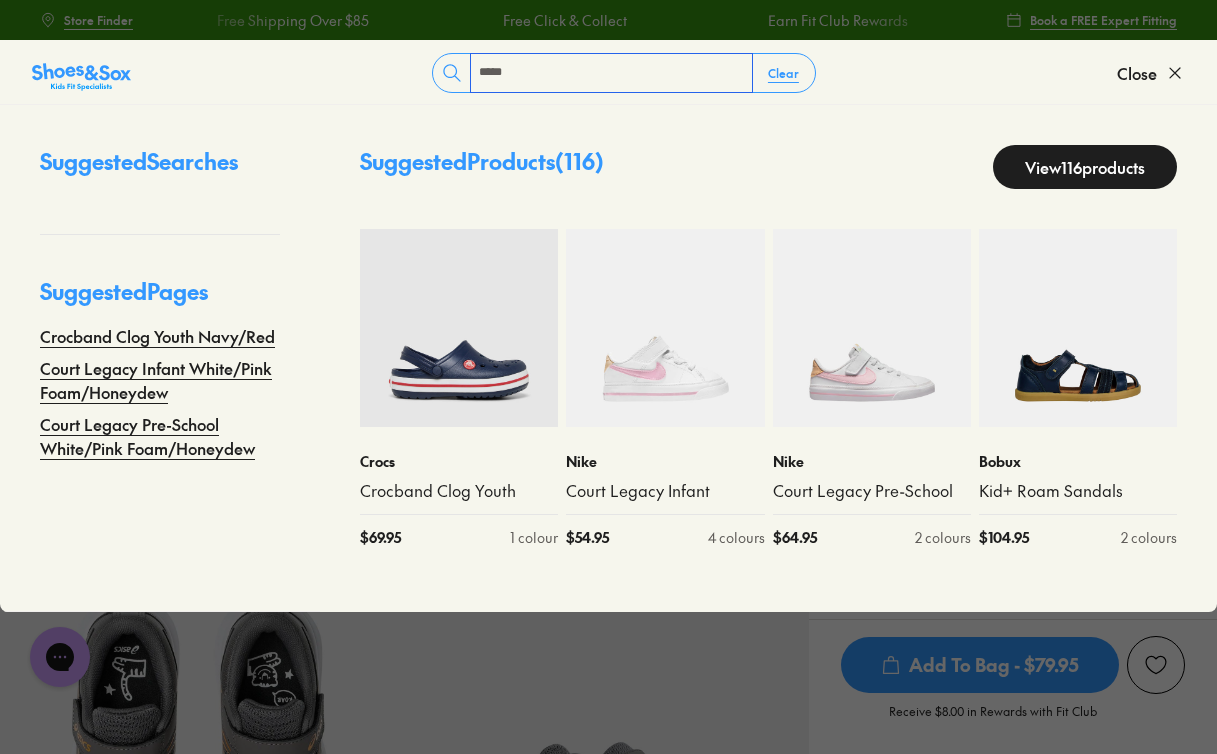 type on "*****" 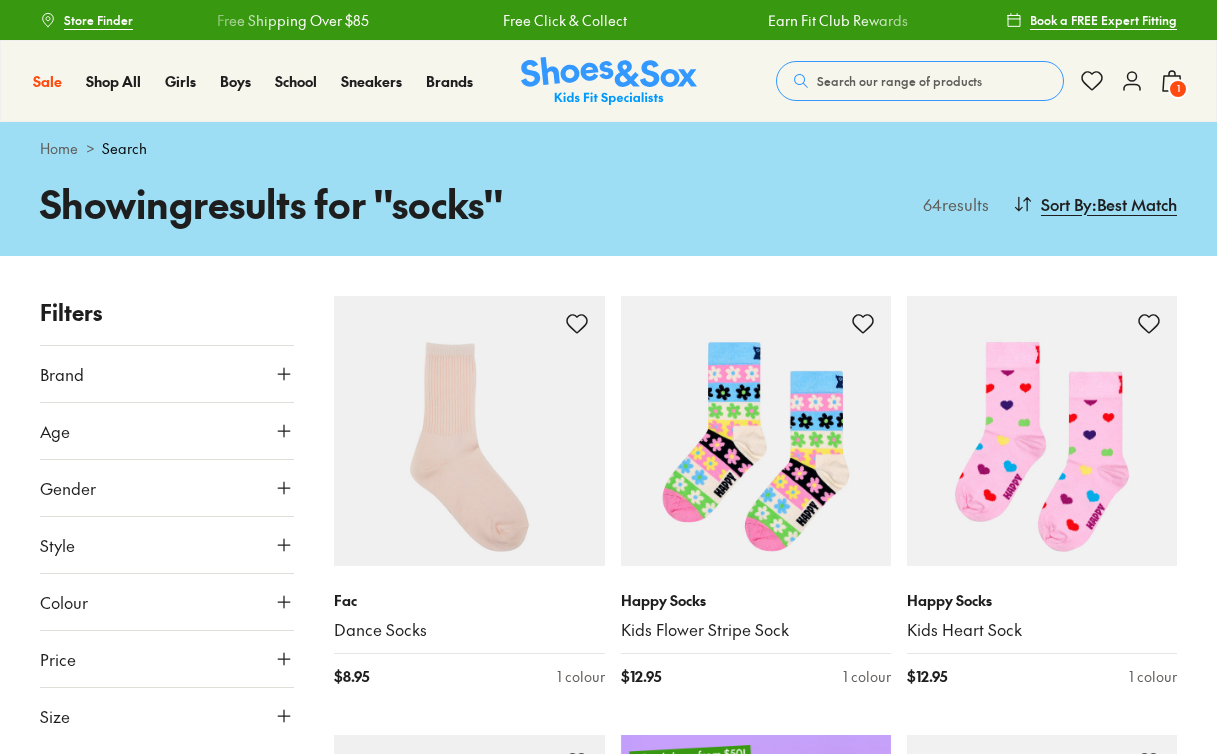 scroll, scrollTop: 269, scrollLeft: 0, axis: vertical 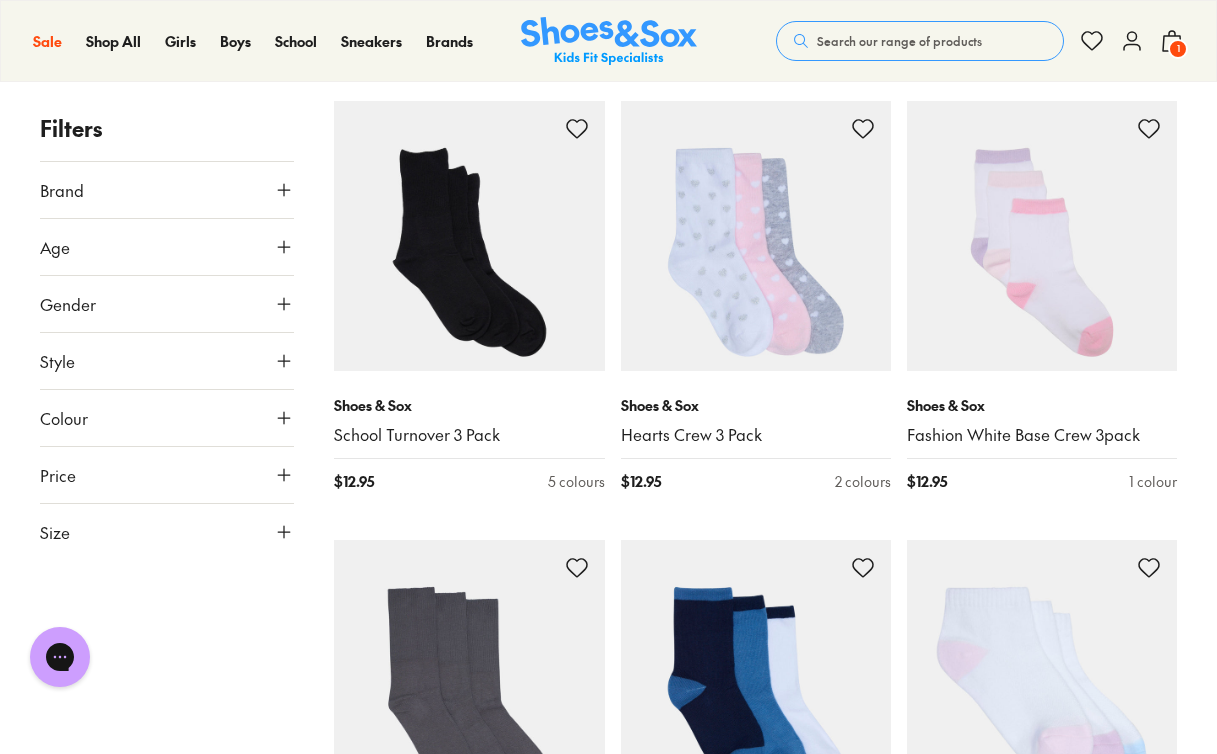 click on "1" at bounding box center (1178, 49) 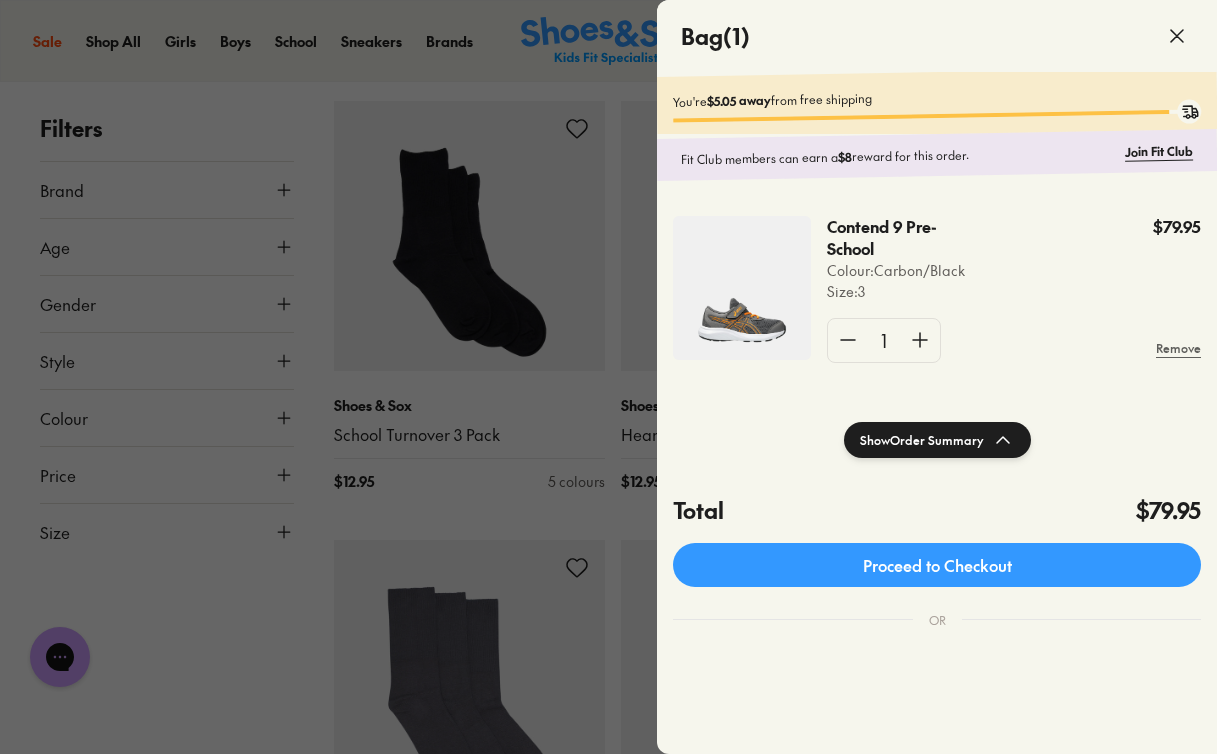 click 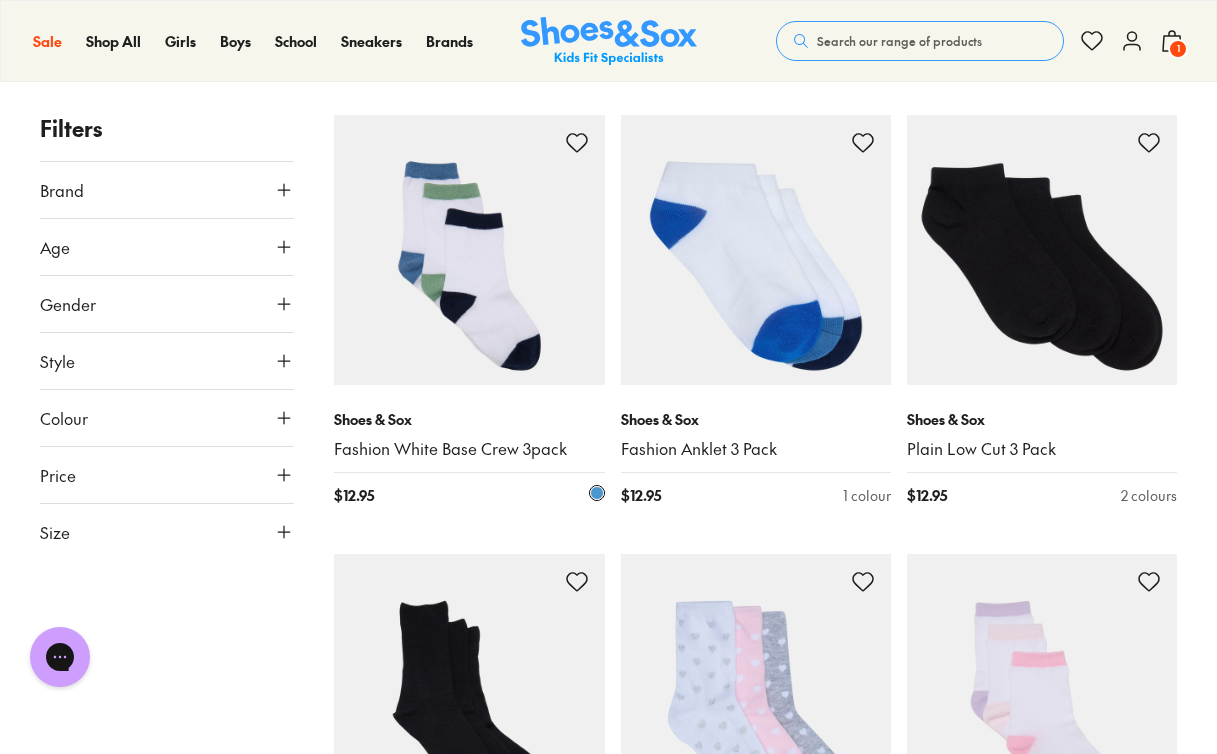scroll, scrollTop: 5014, scrollLeft: 0, axis: vertical 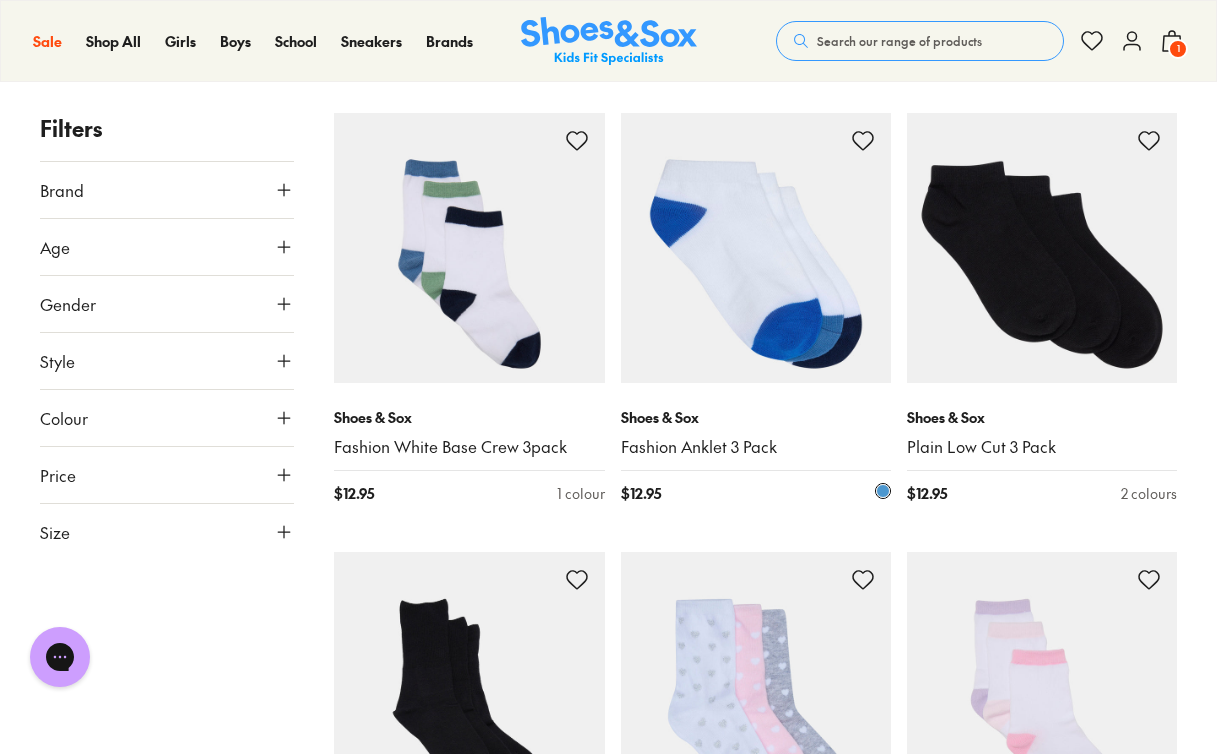 click at bounding box center (756, 248) 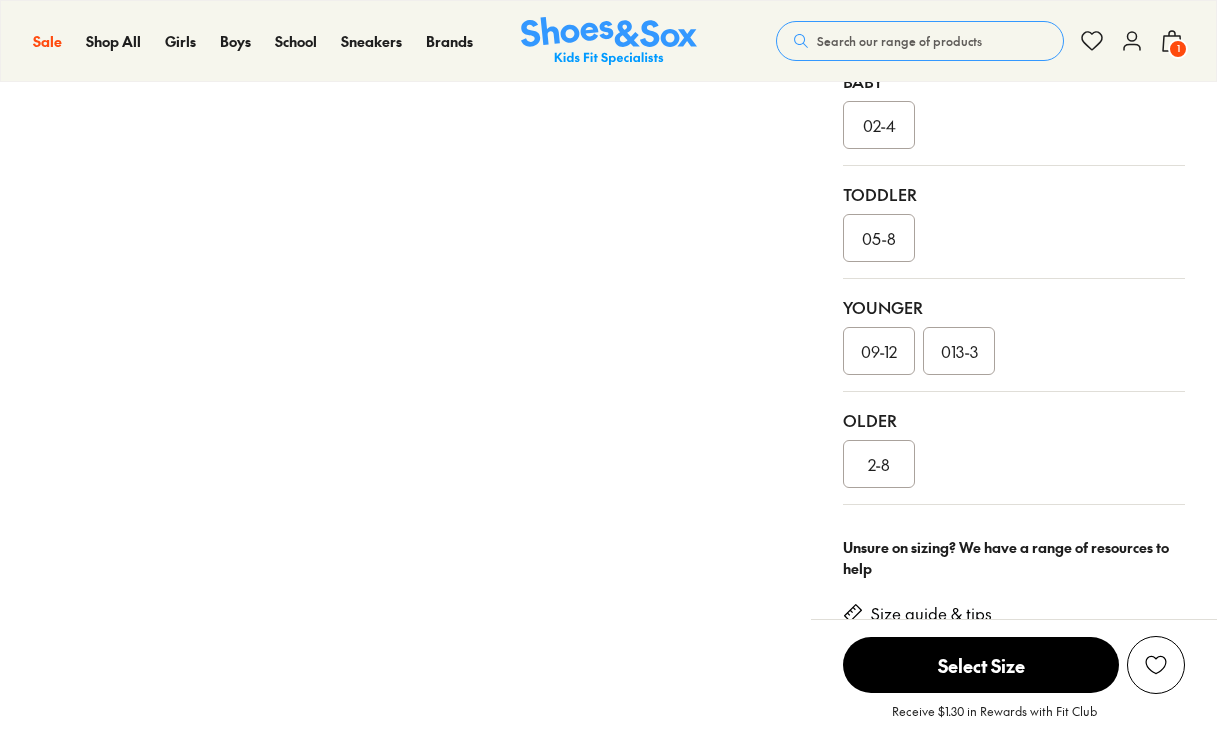 scroll, scrollTop: 561, scrollLeft: 0, axis: vertical 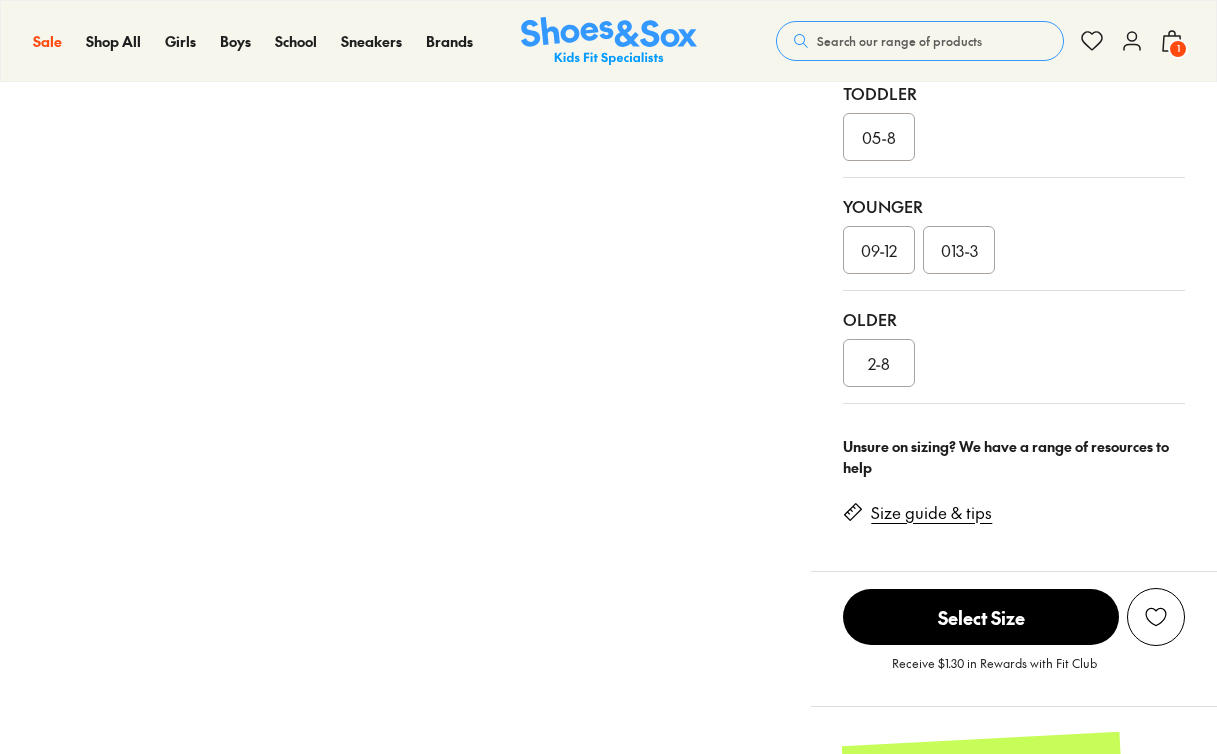 select on "*" 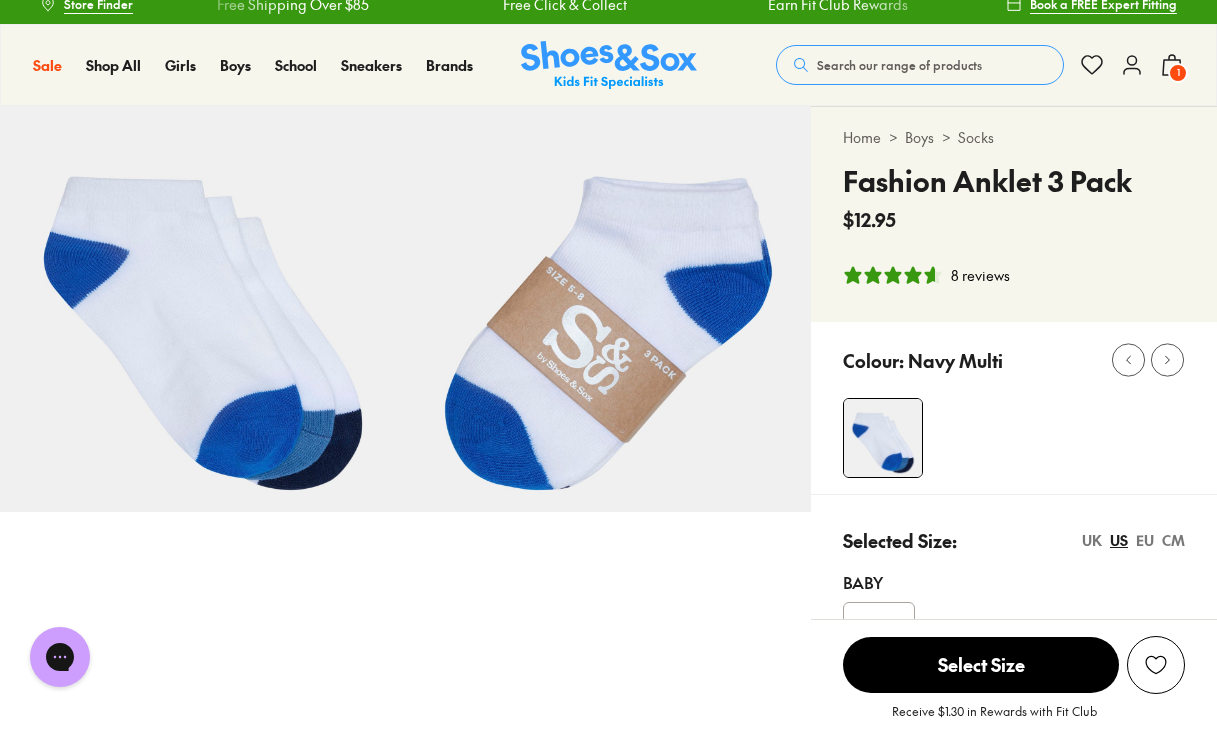 scroll, scrollTop: 0, scrollLeft: 0, axis: both 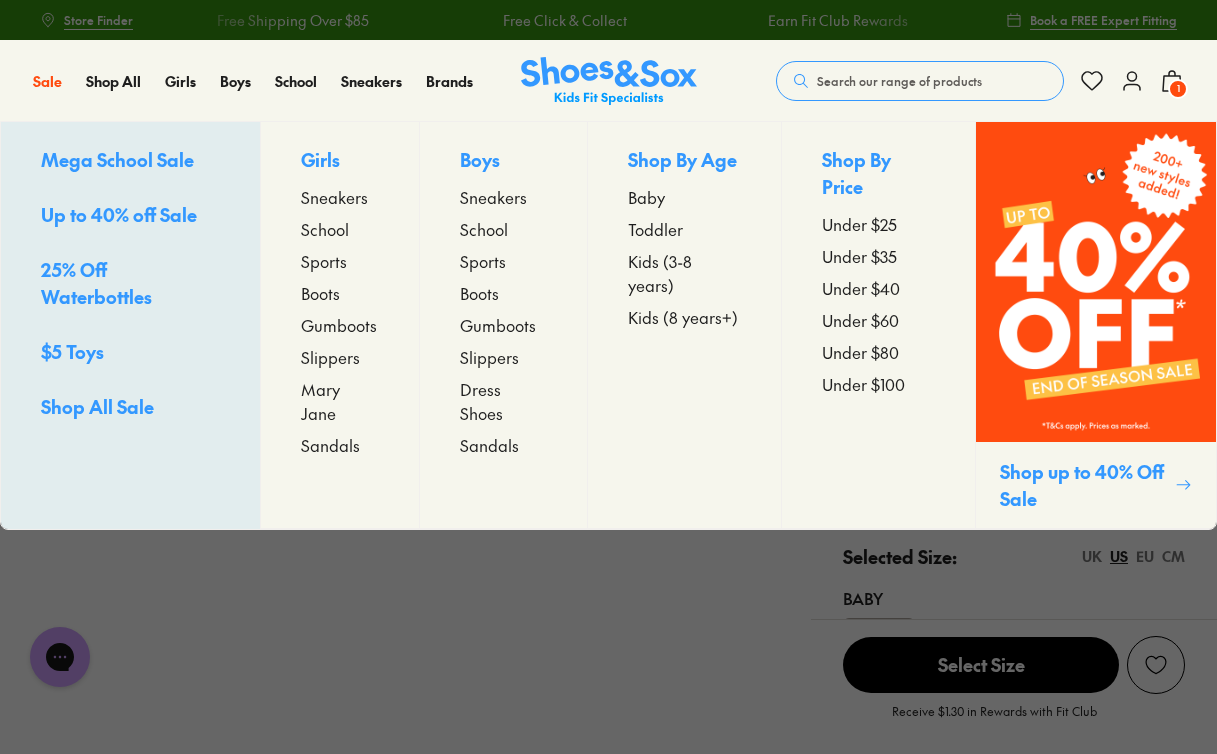 click on "$5 Toys" at bounding box center [72, 351] 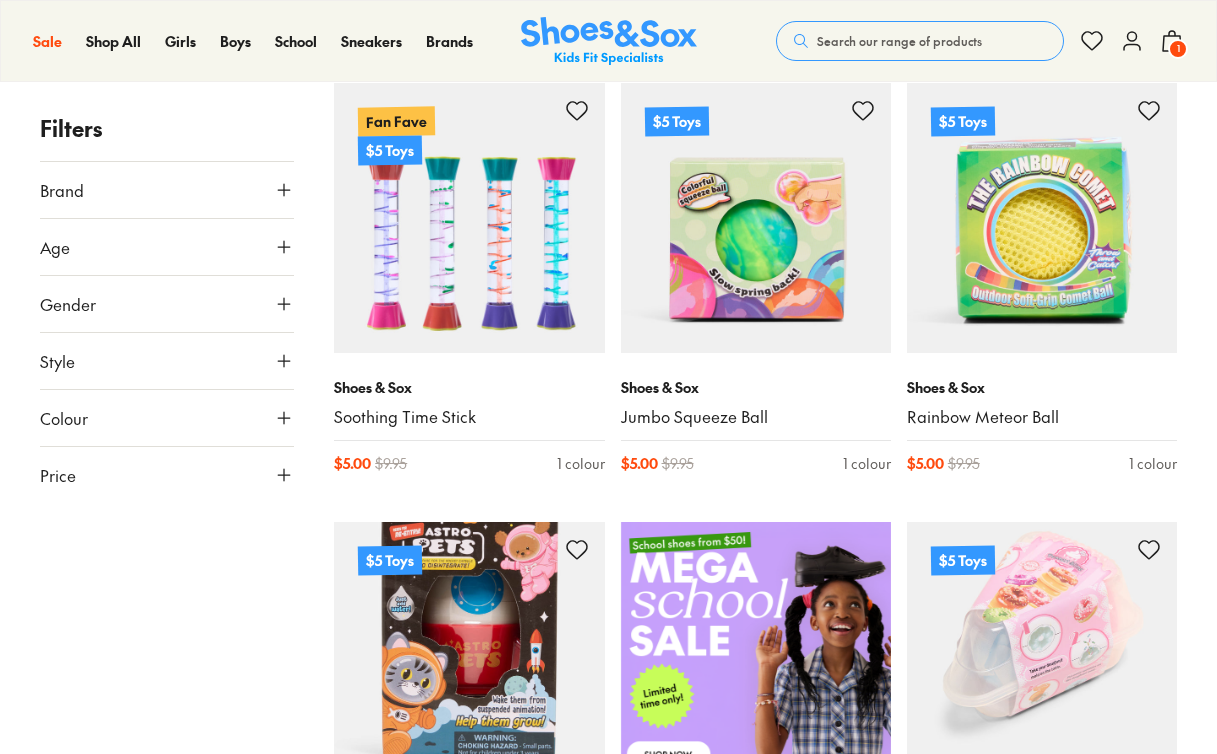 scroll, scrollTop: 321, scrollLeft: 0, axis: vertical 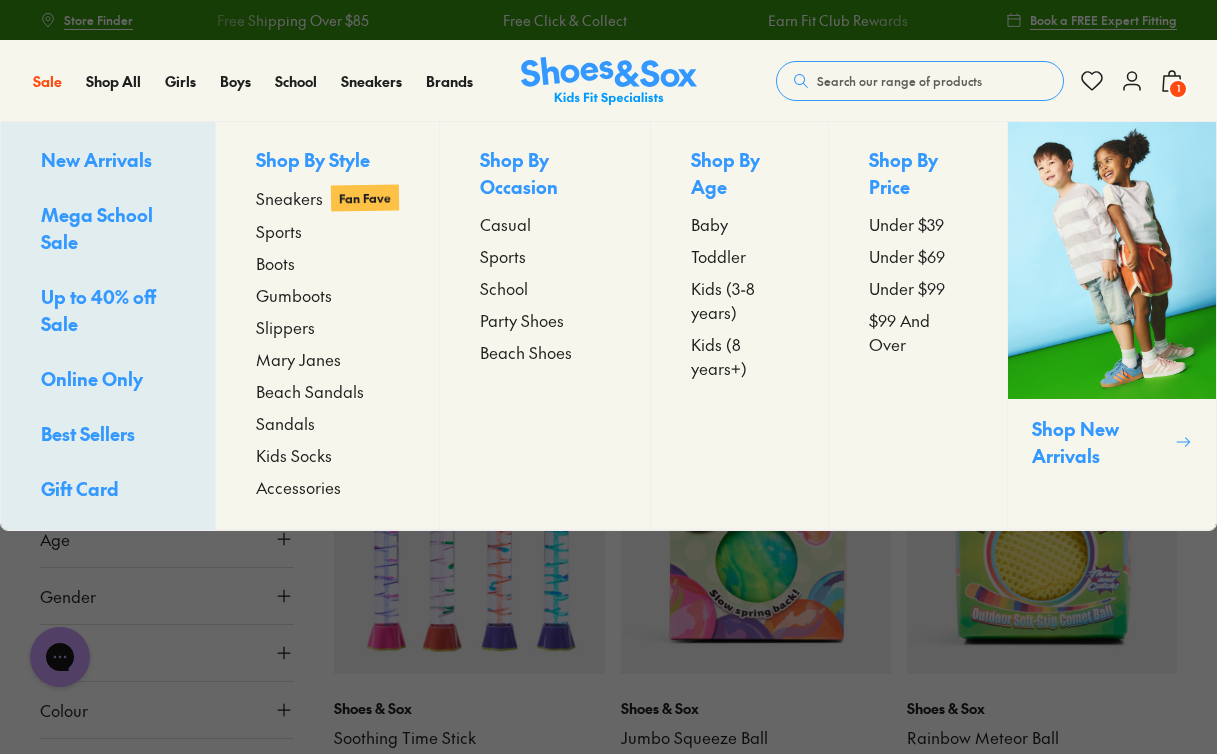 click on "Accessories" at bounding box center [298, 487] 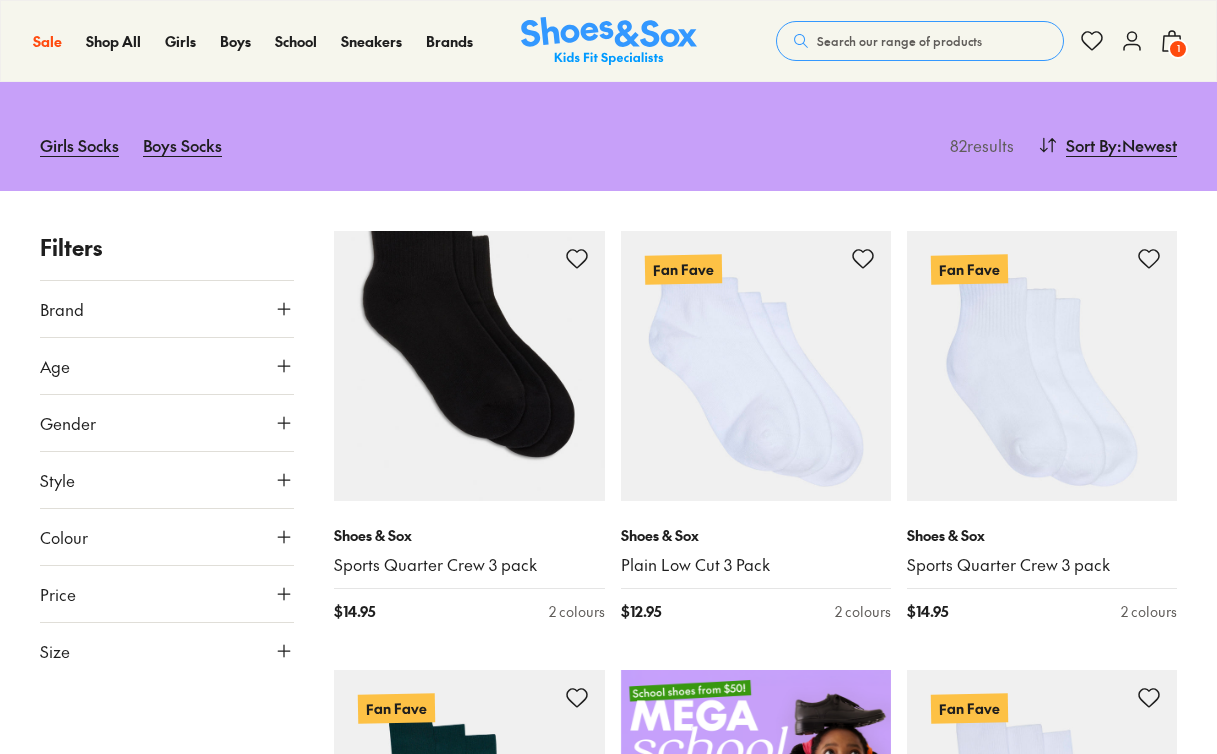 scroll, scrollTop: 173, scrollLeft: 0, axis: vertical 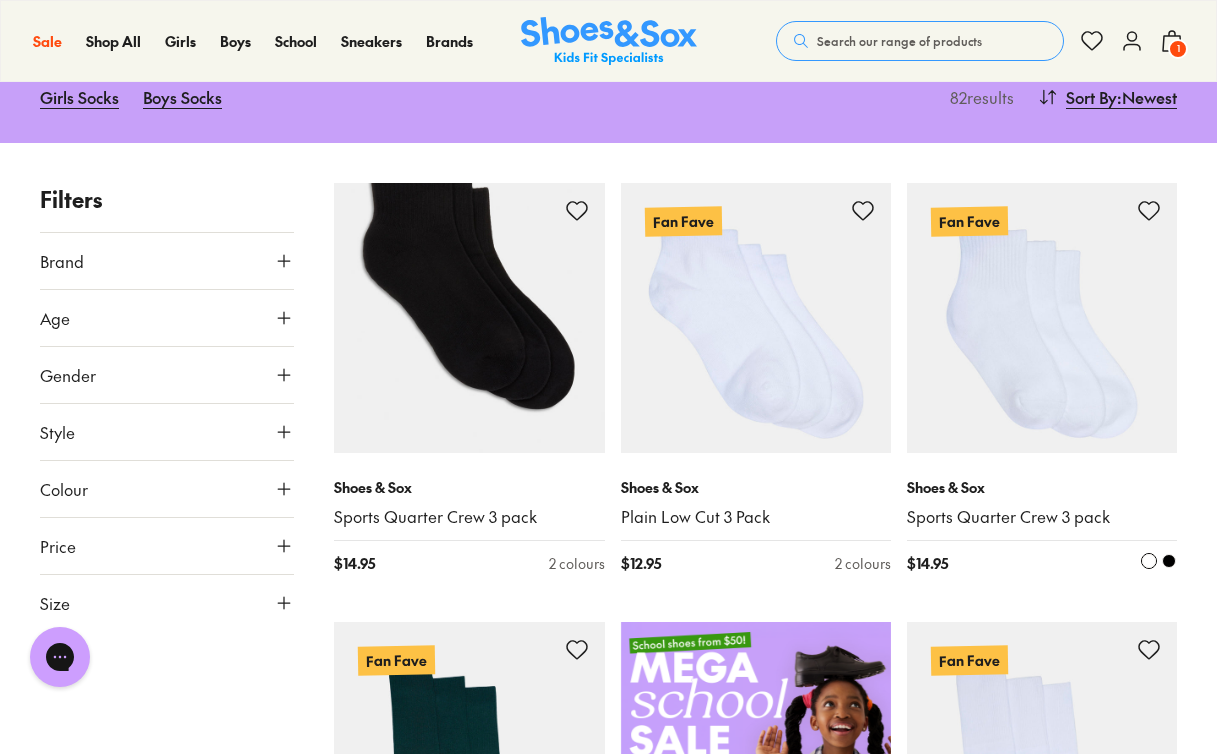 click at bounding box center (1042, 318) 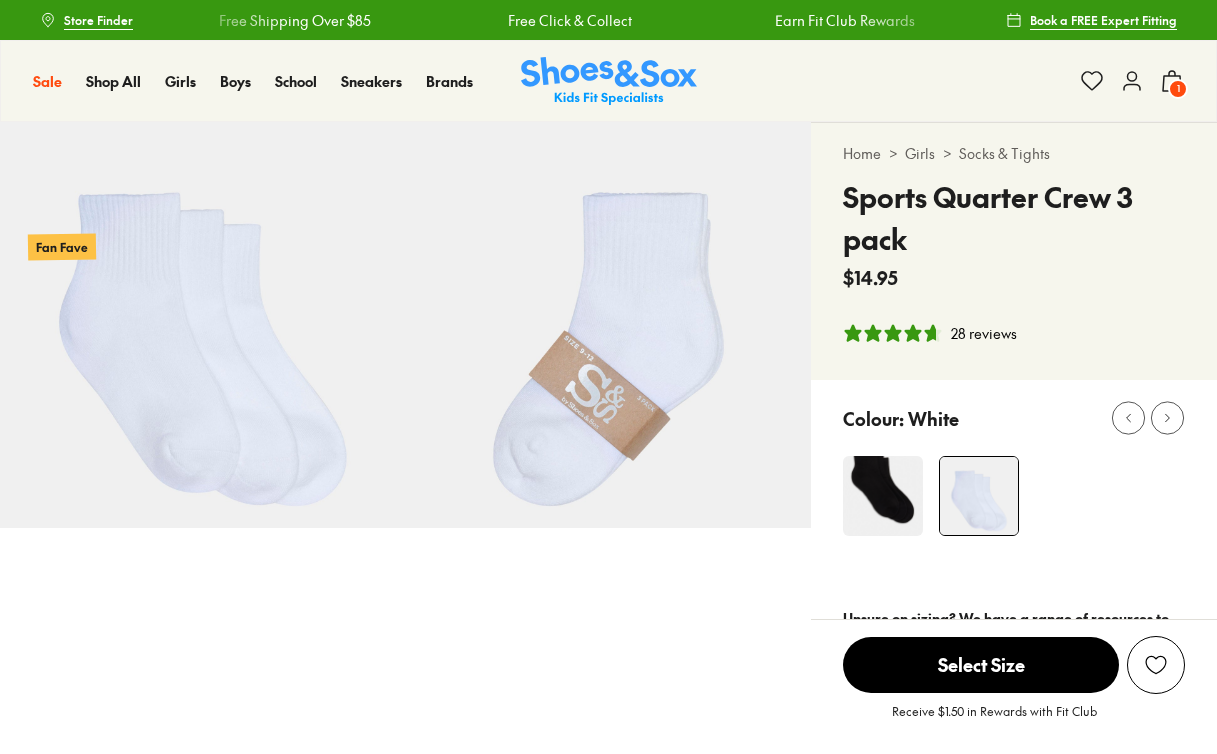select on "*" 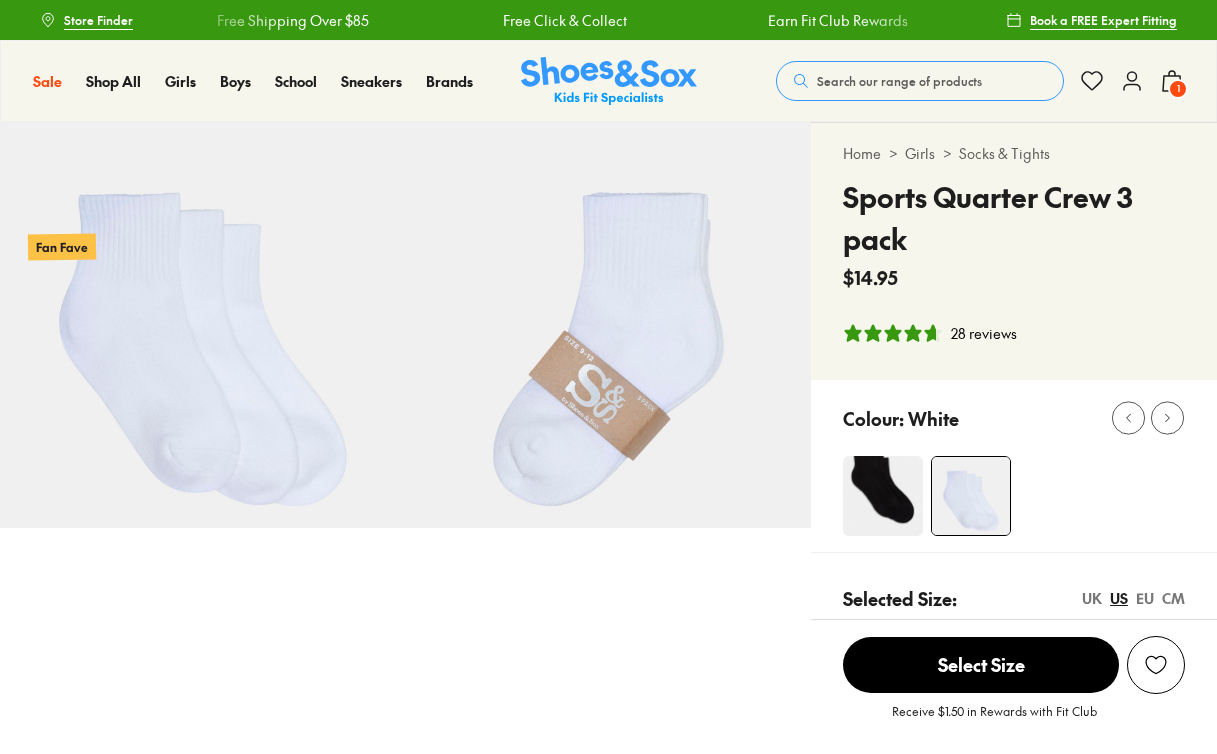 scroll, scrollTop: 0, scrollLeft: 0, axis: both 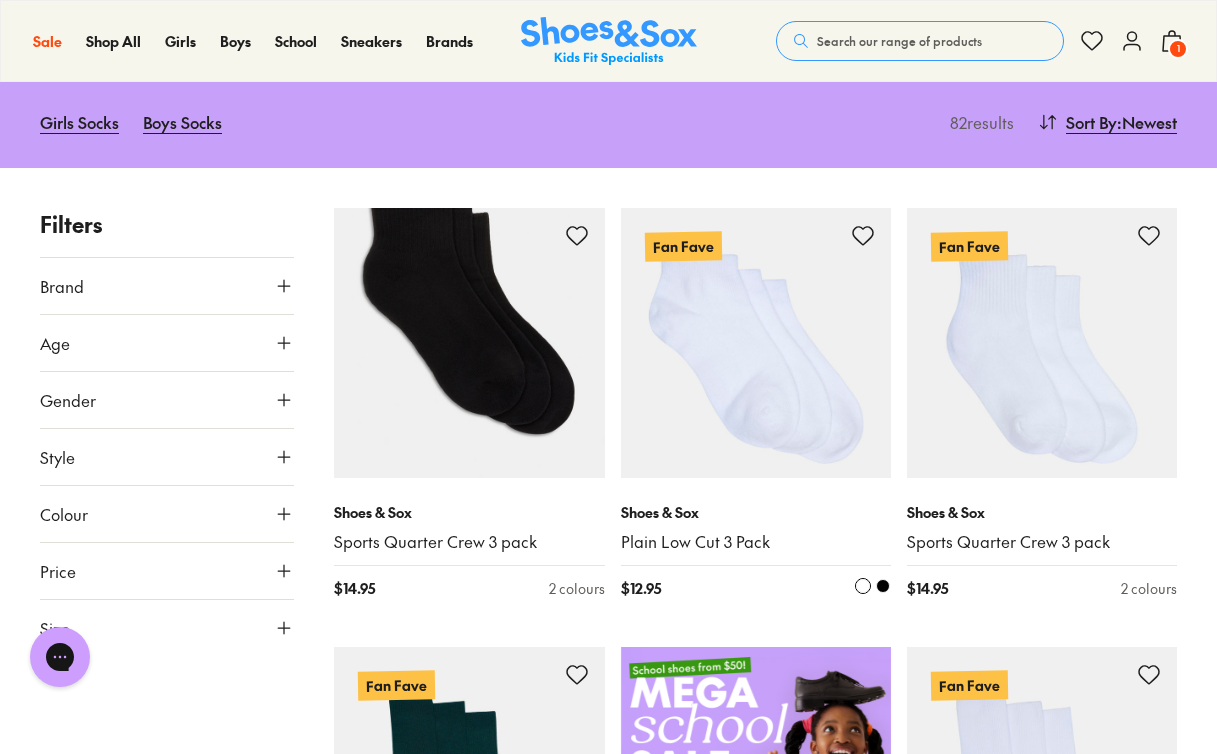 click at bounding box center (756, 343) 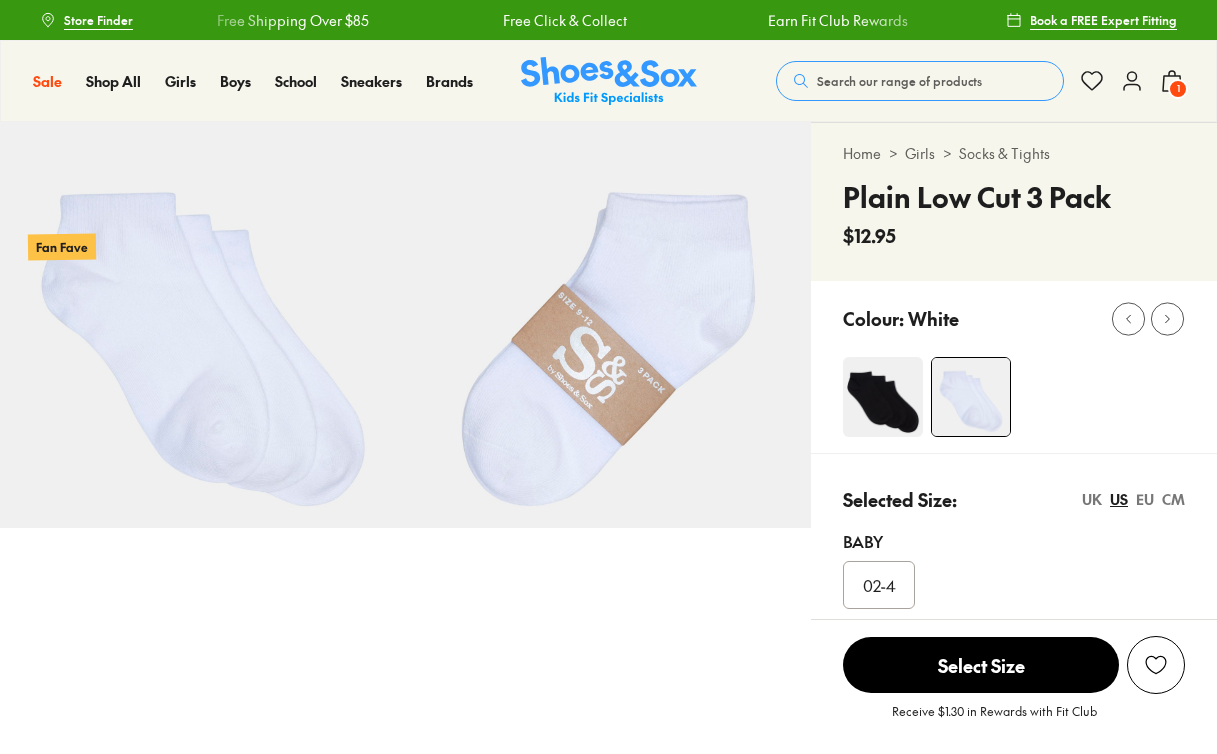 click on "2-8" at bounding box center (879, 924) 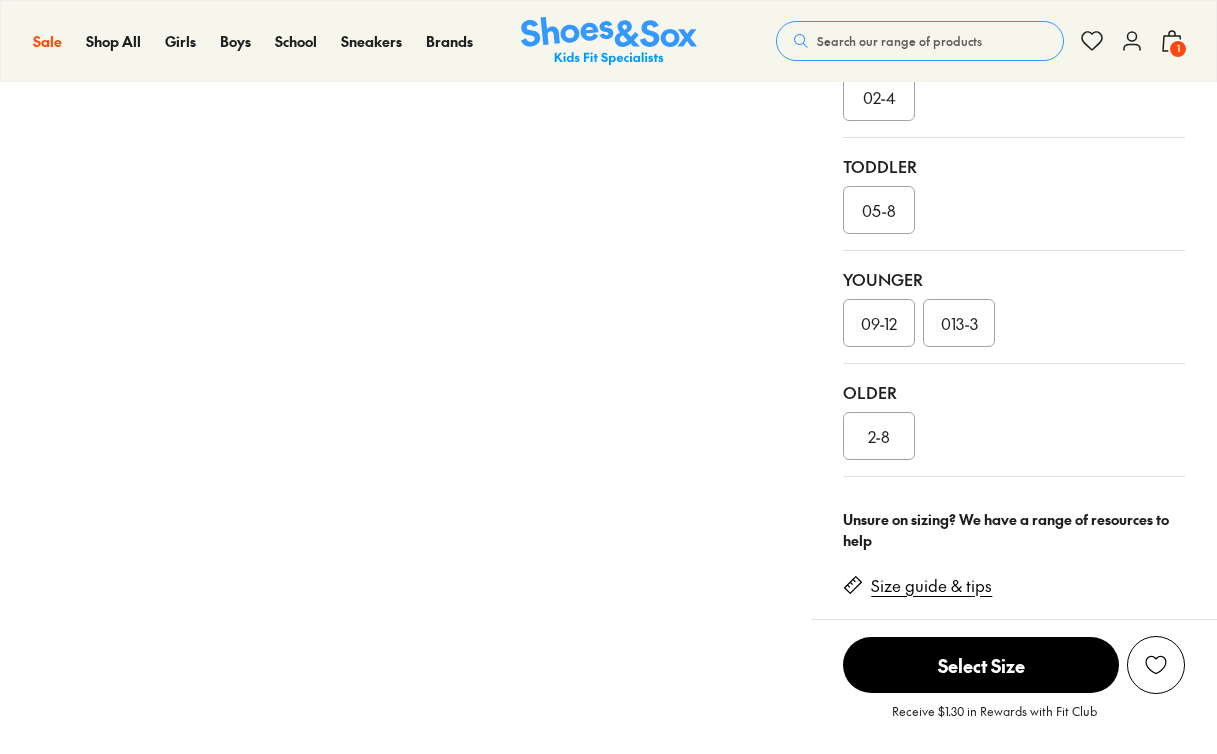 scroll, scrollTop: 0, scrollLeft: 0, axis: both 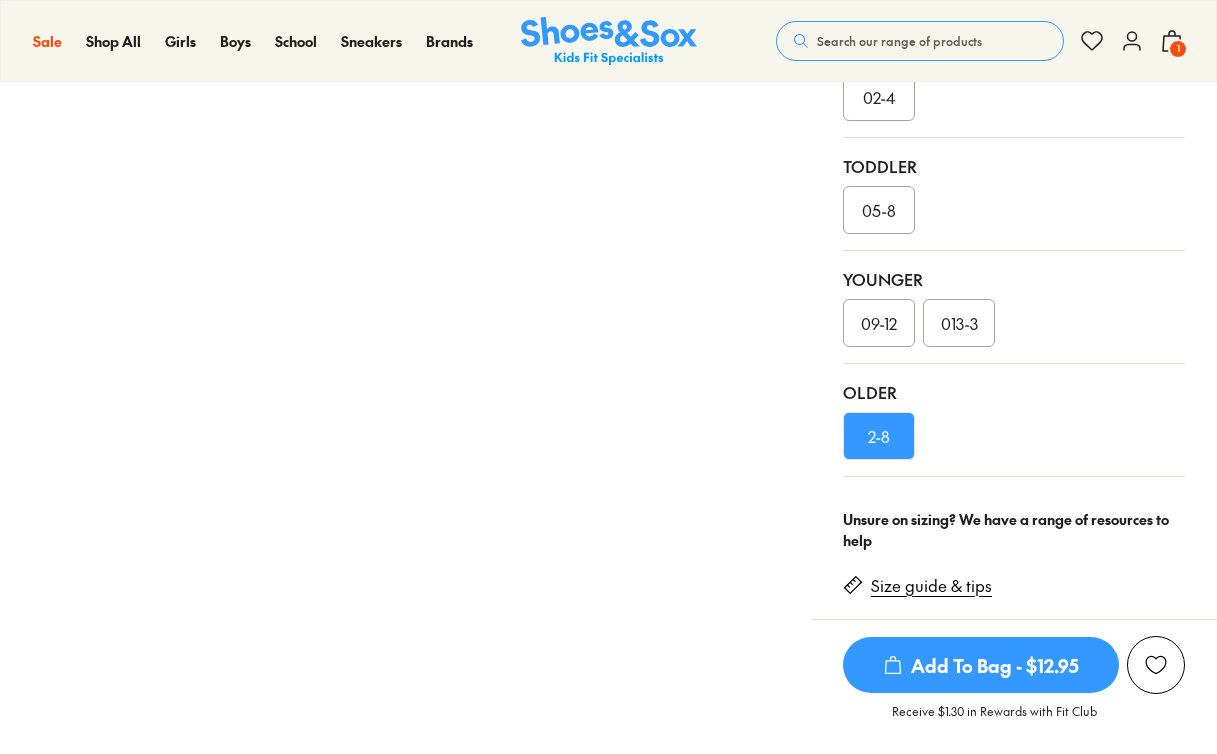 click on "Add To Bag - $12.95" at bounding box center [981, 665] 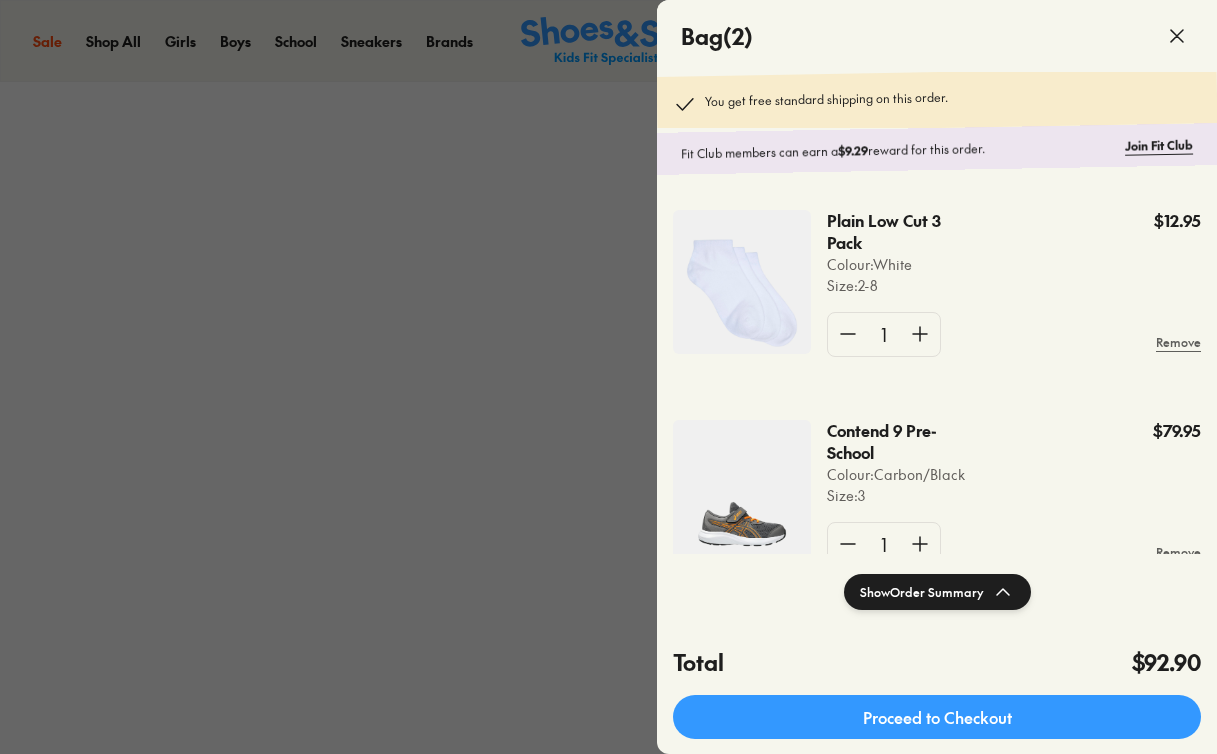 select on "*" 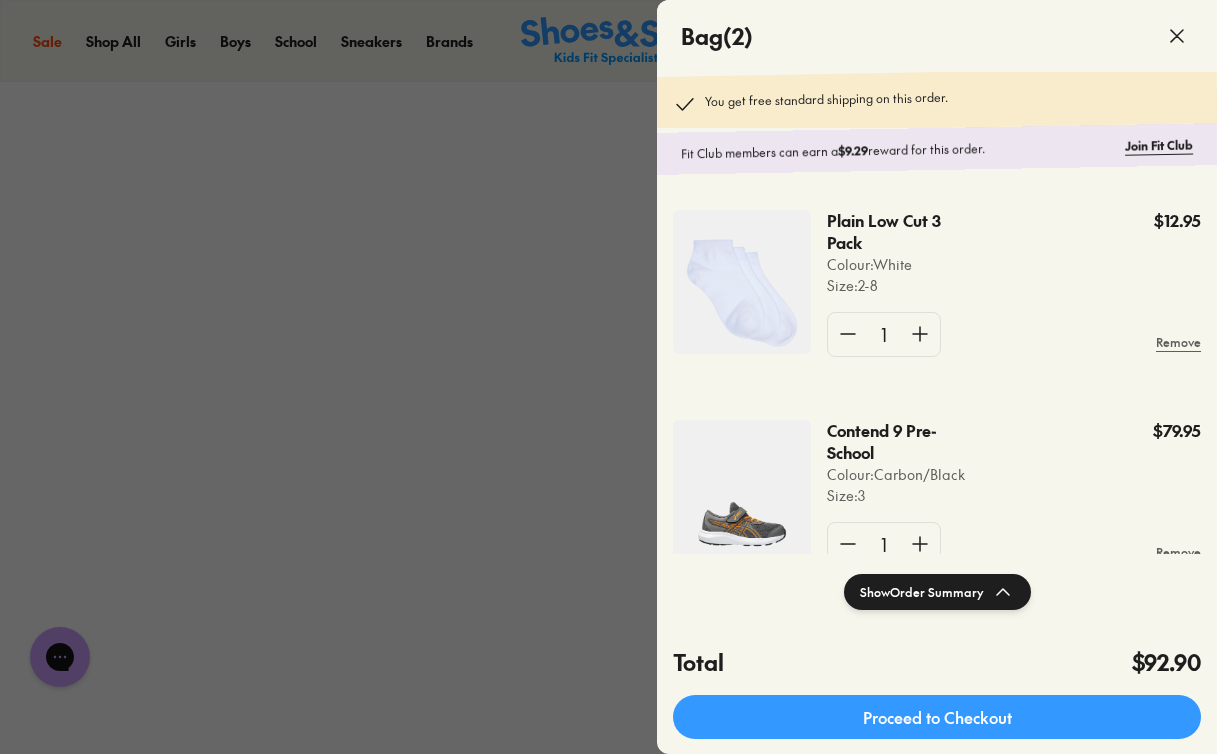 scroll, scrollTop: 0, scrollLeft: 0, axis: both 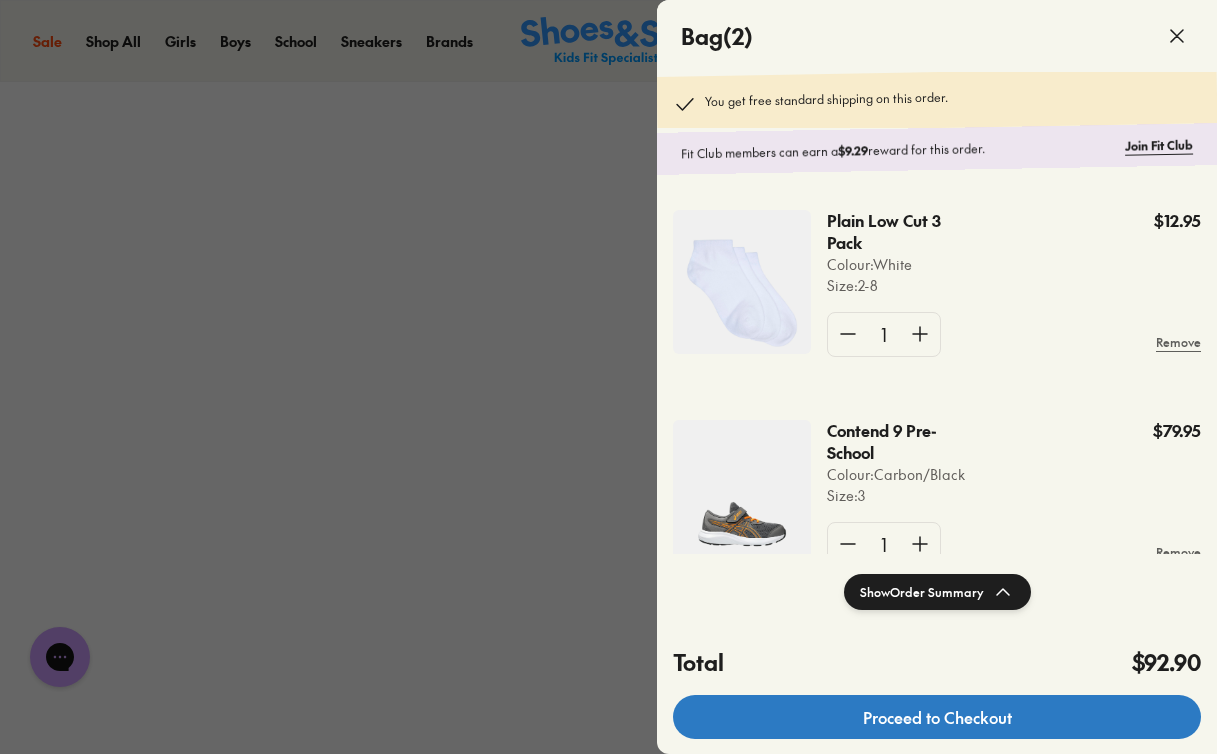 click on "Proceed to Checkout" 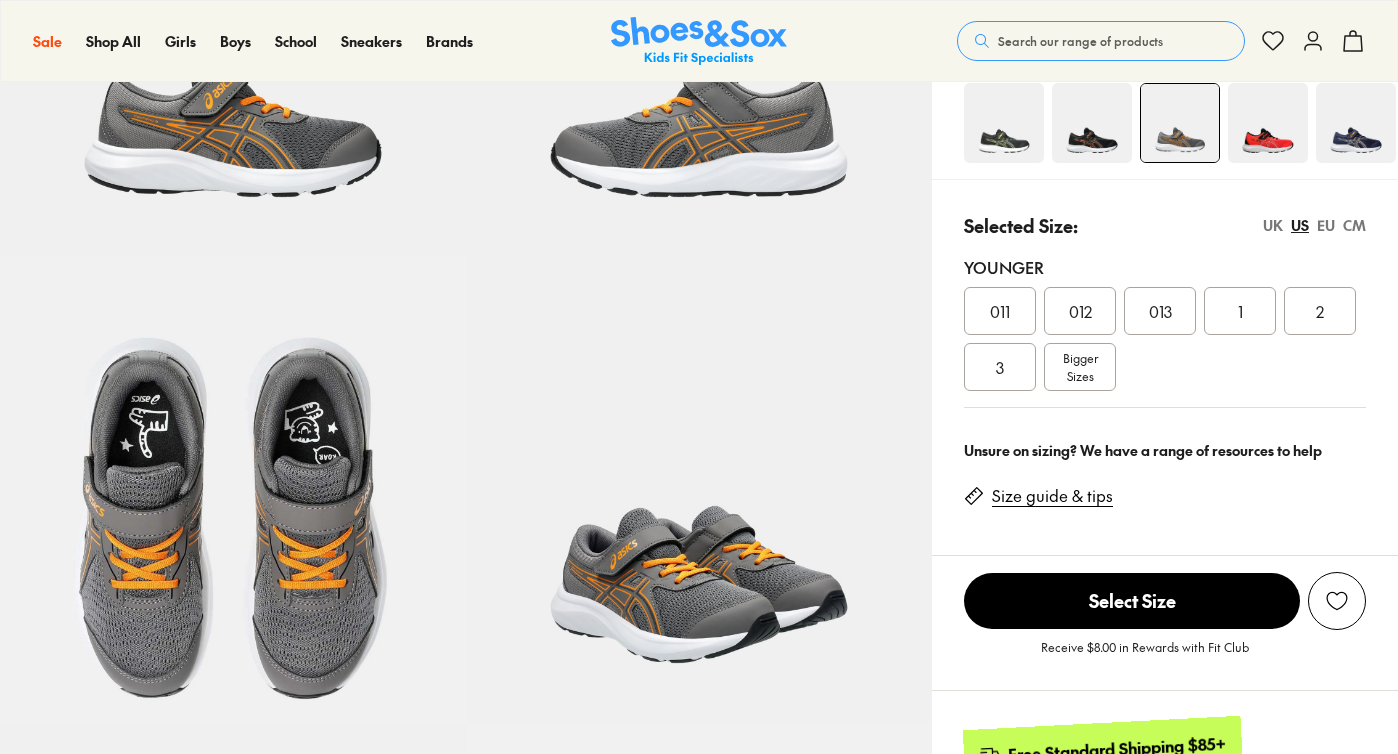 scroll, scrollTop: 331, scrollLeft: 0, axis: vertical 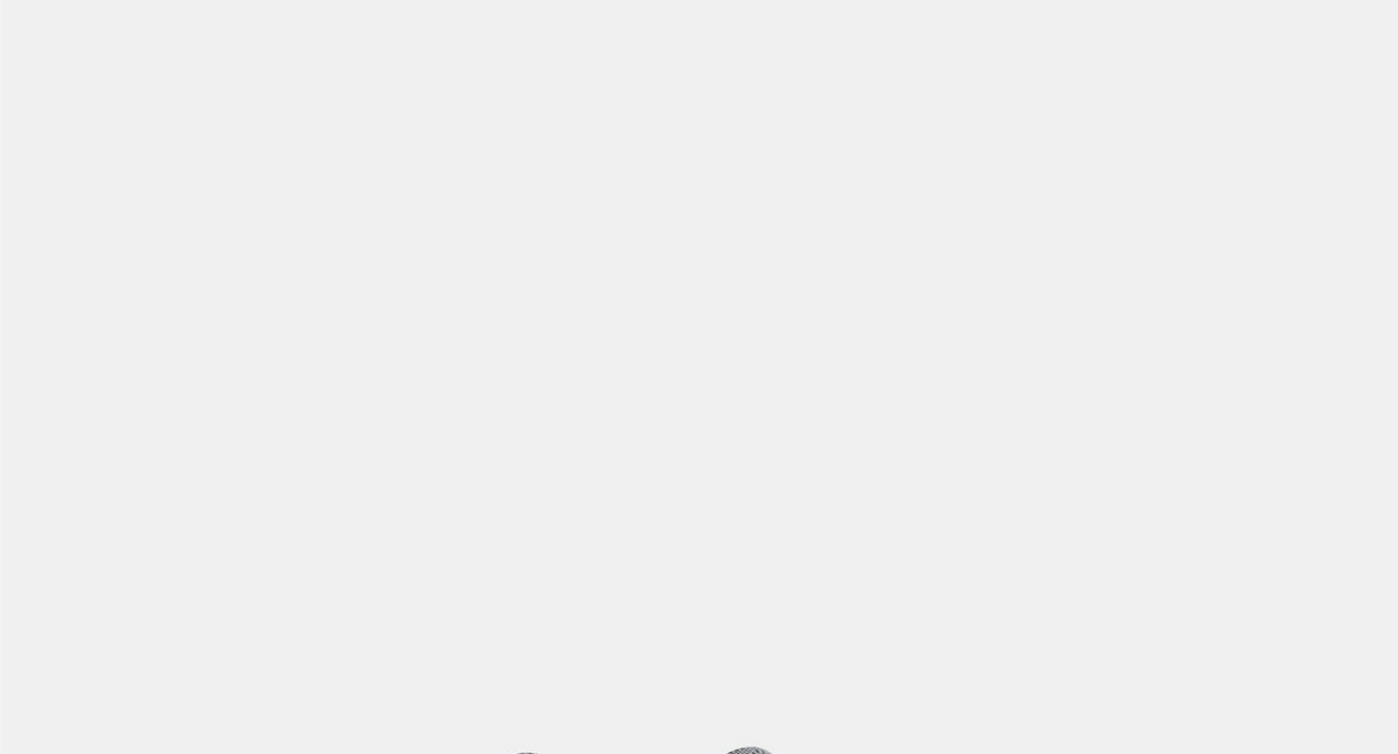 select on "*" 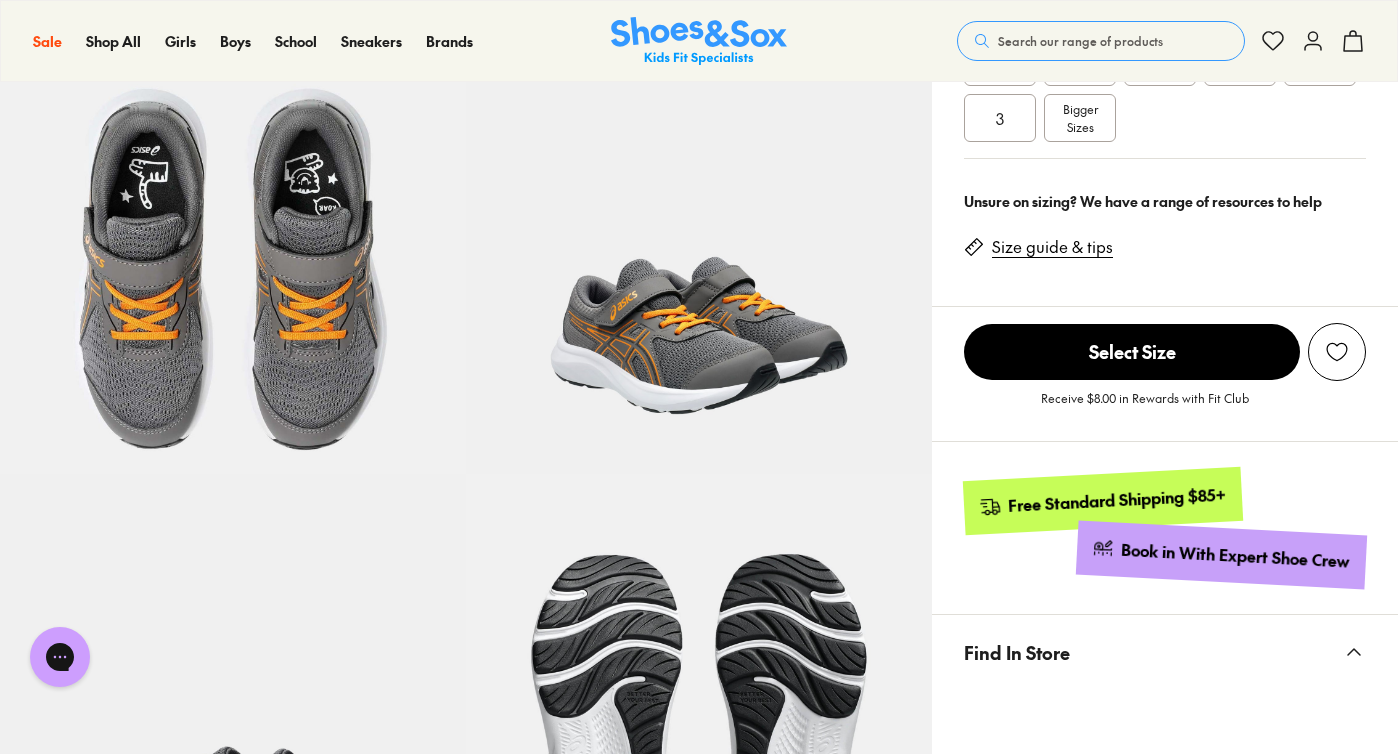 scroll, scrollTop: 0, scrollLeft: 0, axis: both 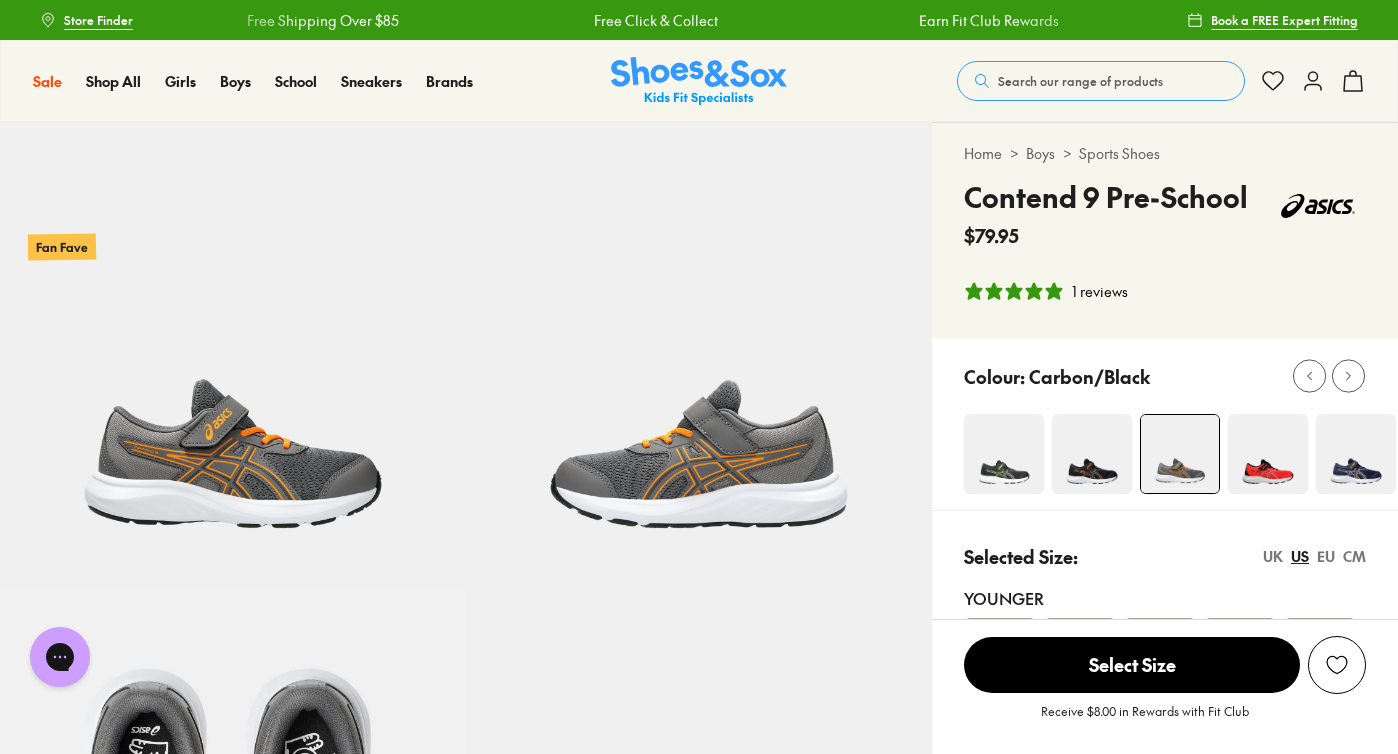 click at bounding box center [1092, 454] 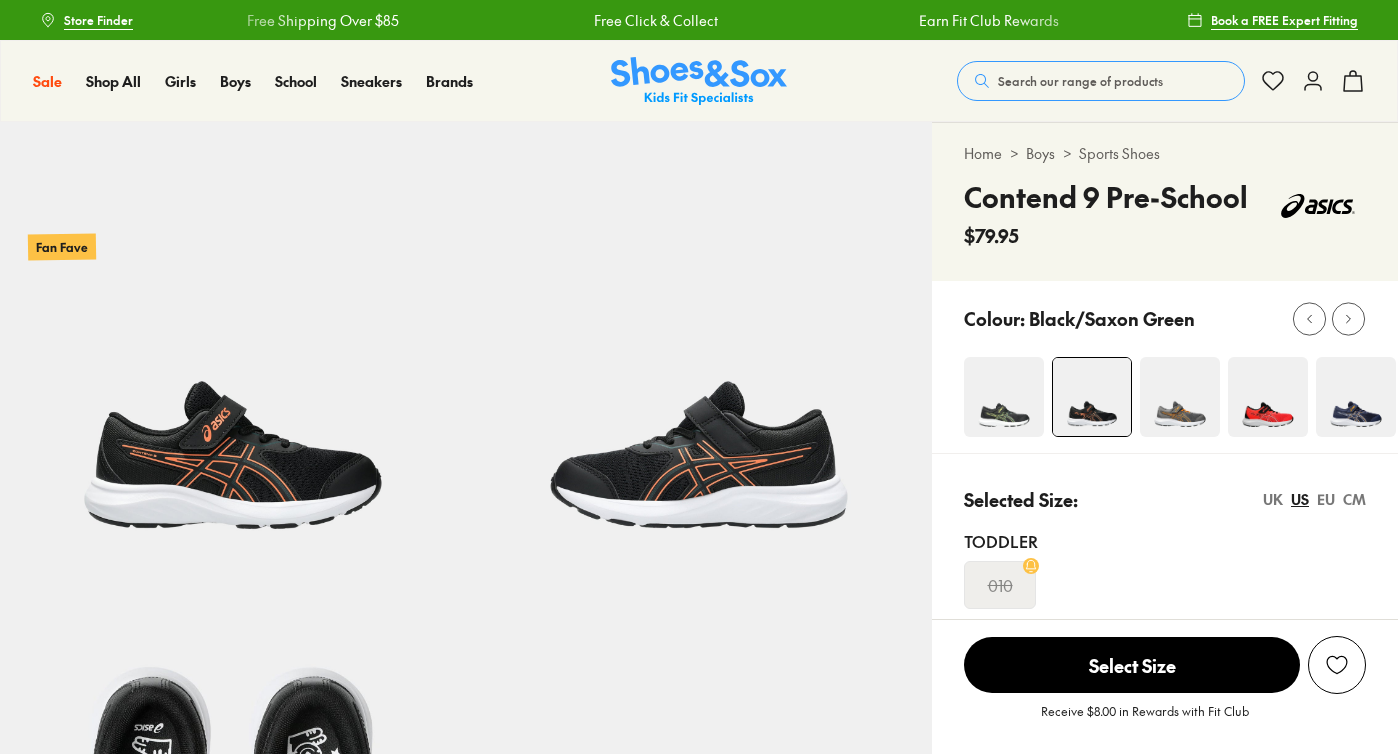 click at bounding box center (1180, 397) 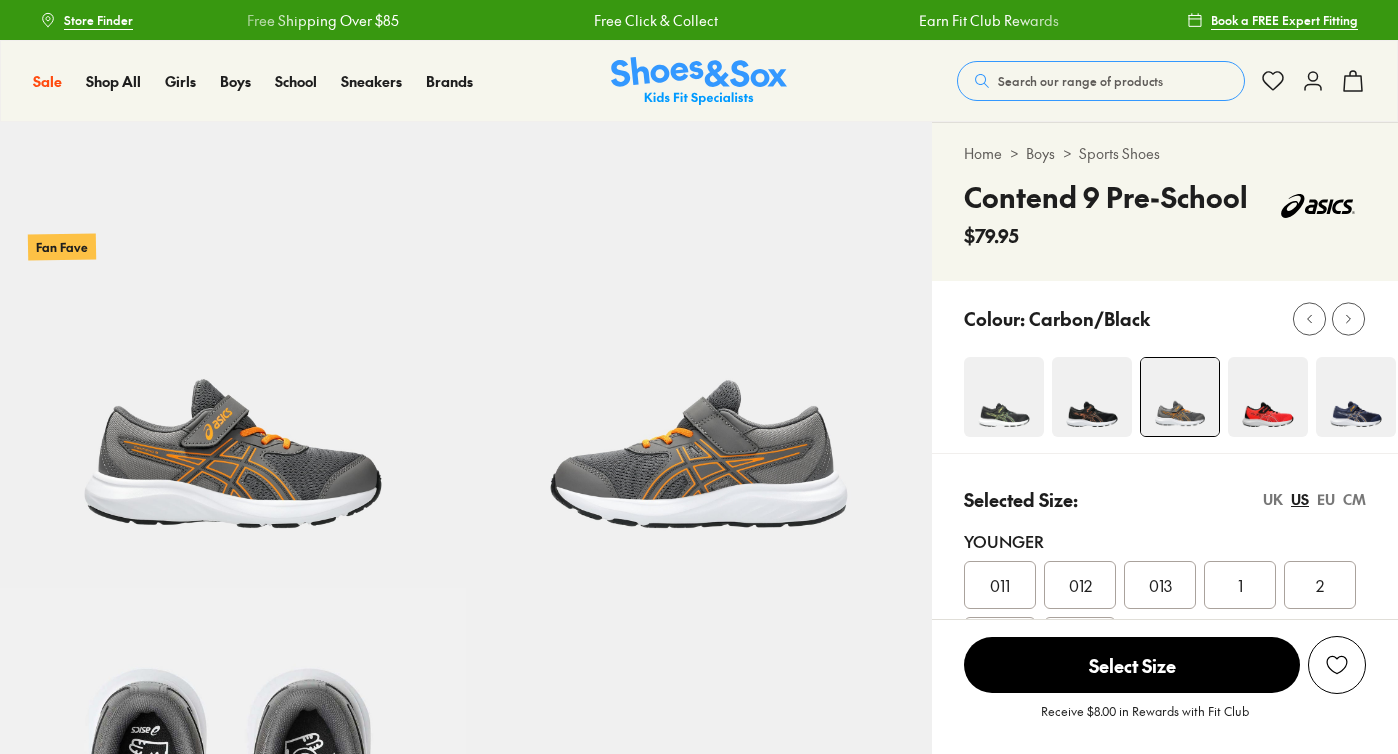 scroll, scrollTop: 0, scrollLeft: 0, axis: both 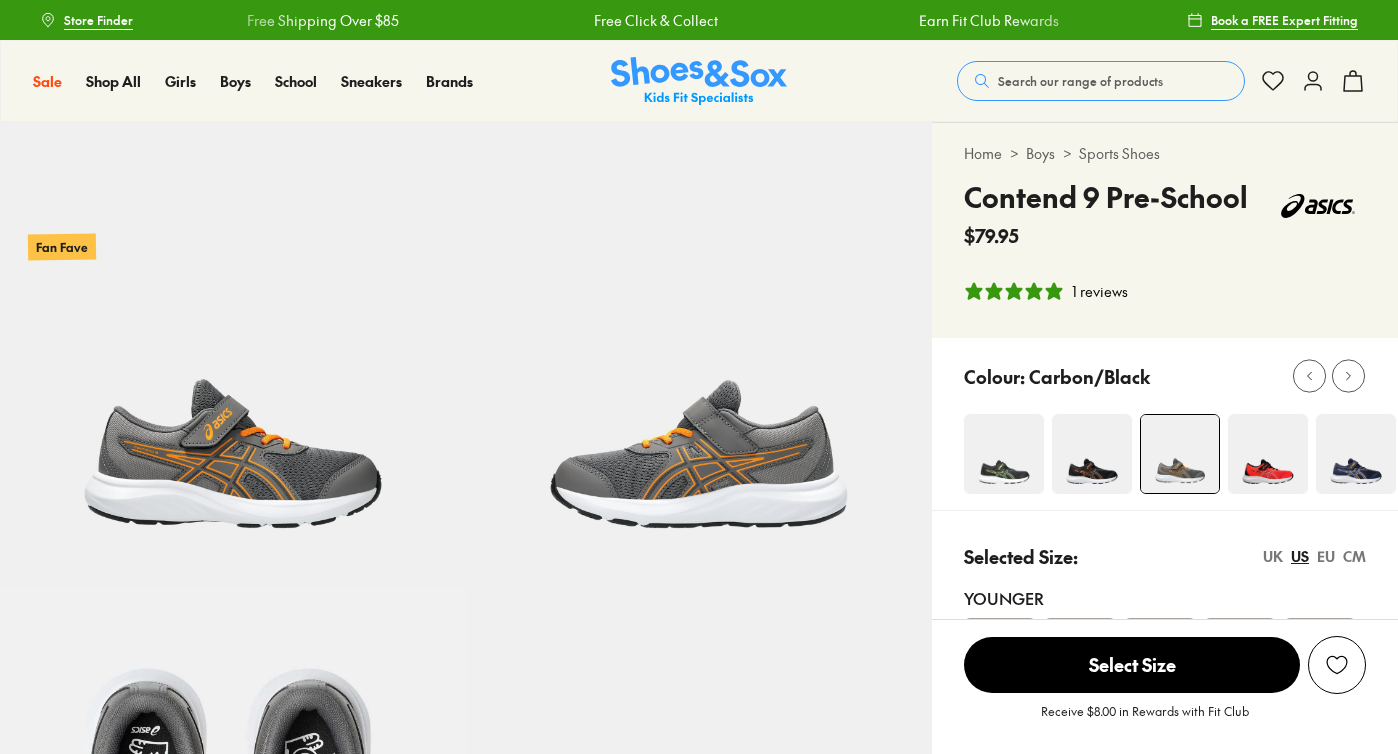 select on "*" 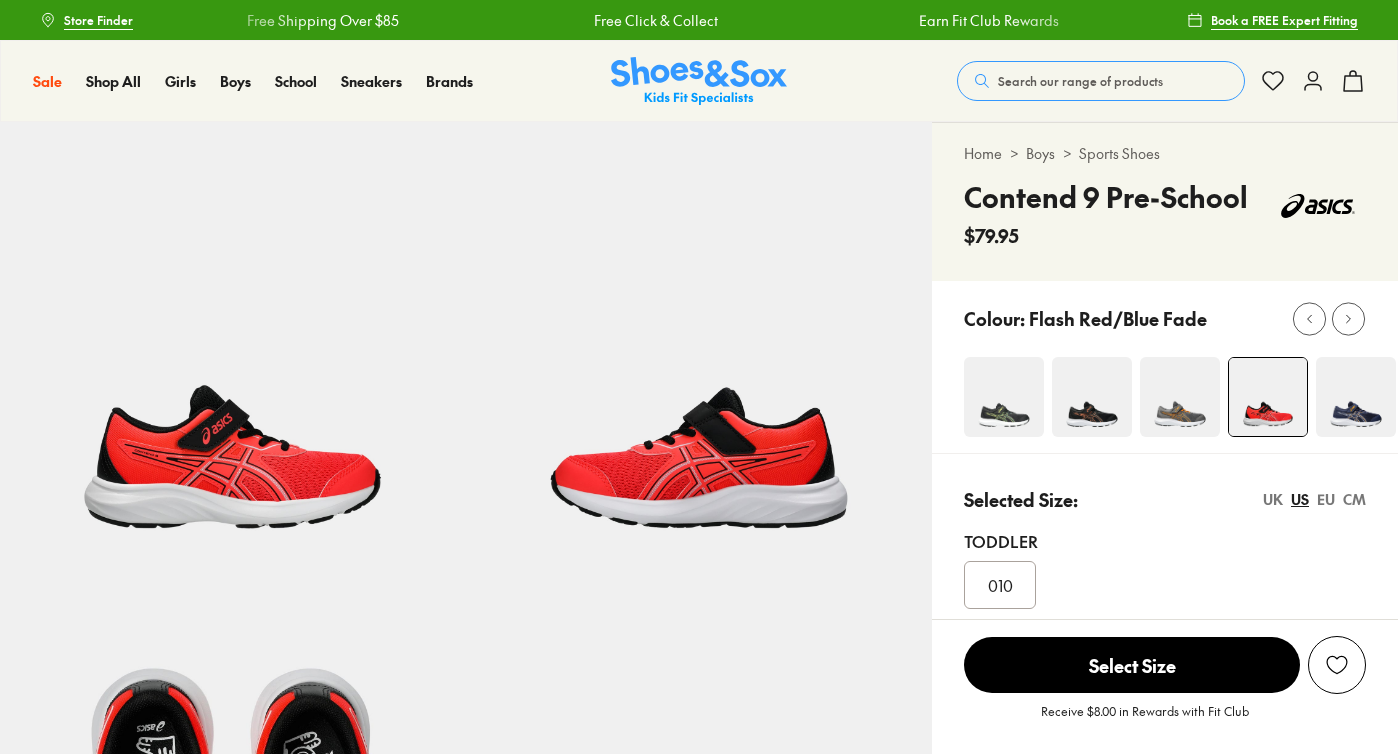 scroll, scrollTop: 0, scrollLeft: 0, axis: both 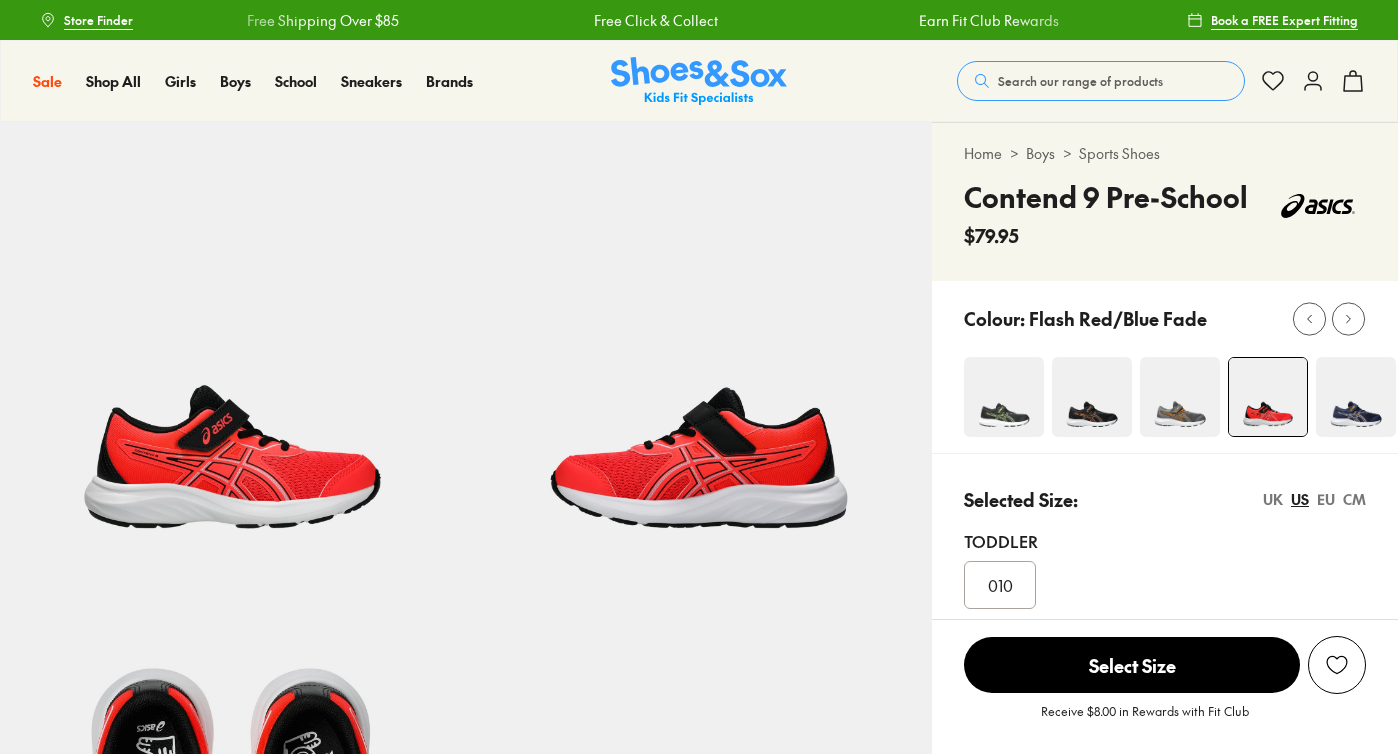 click at bounding box center [1180, 397] 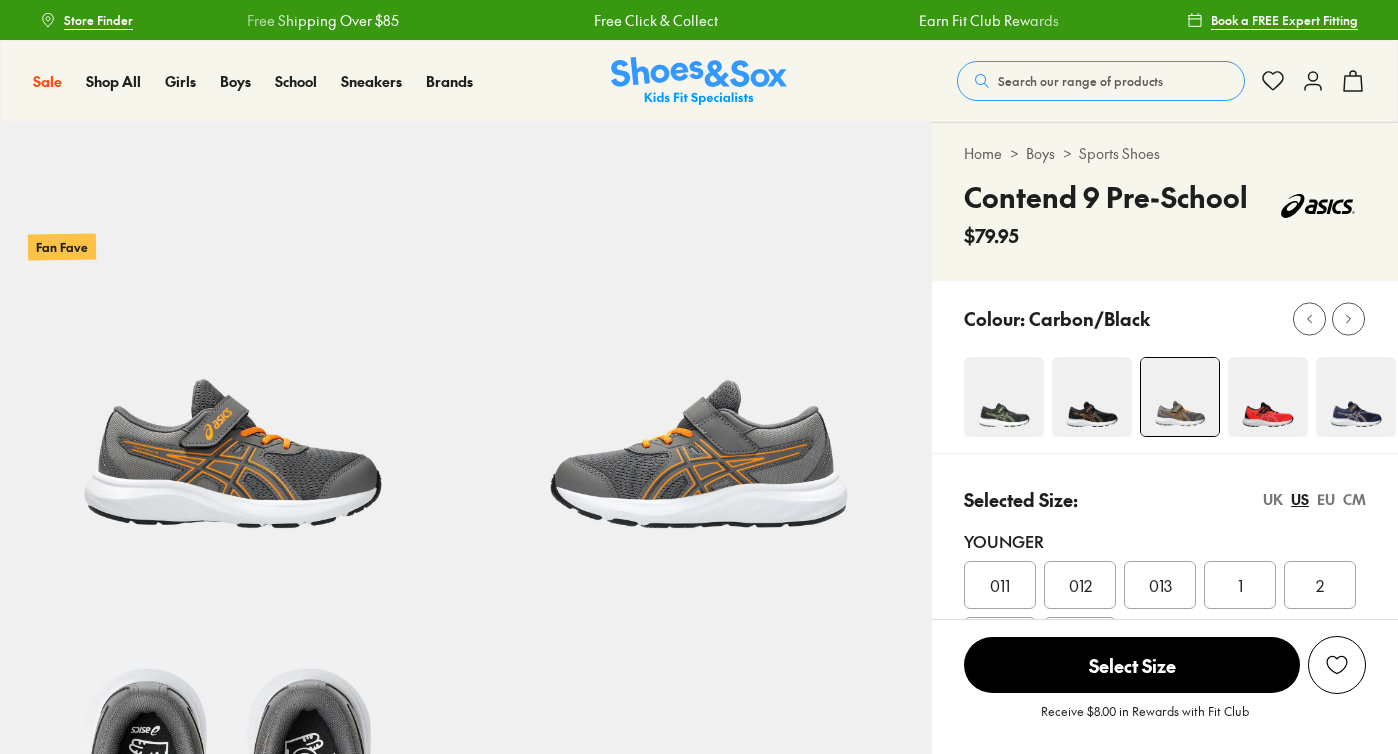 scroll, scrollTop: 0, scrollLeft: 0, axis: both 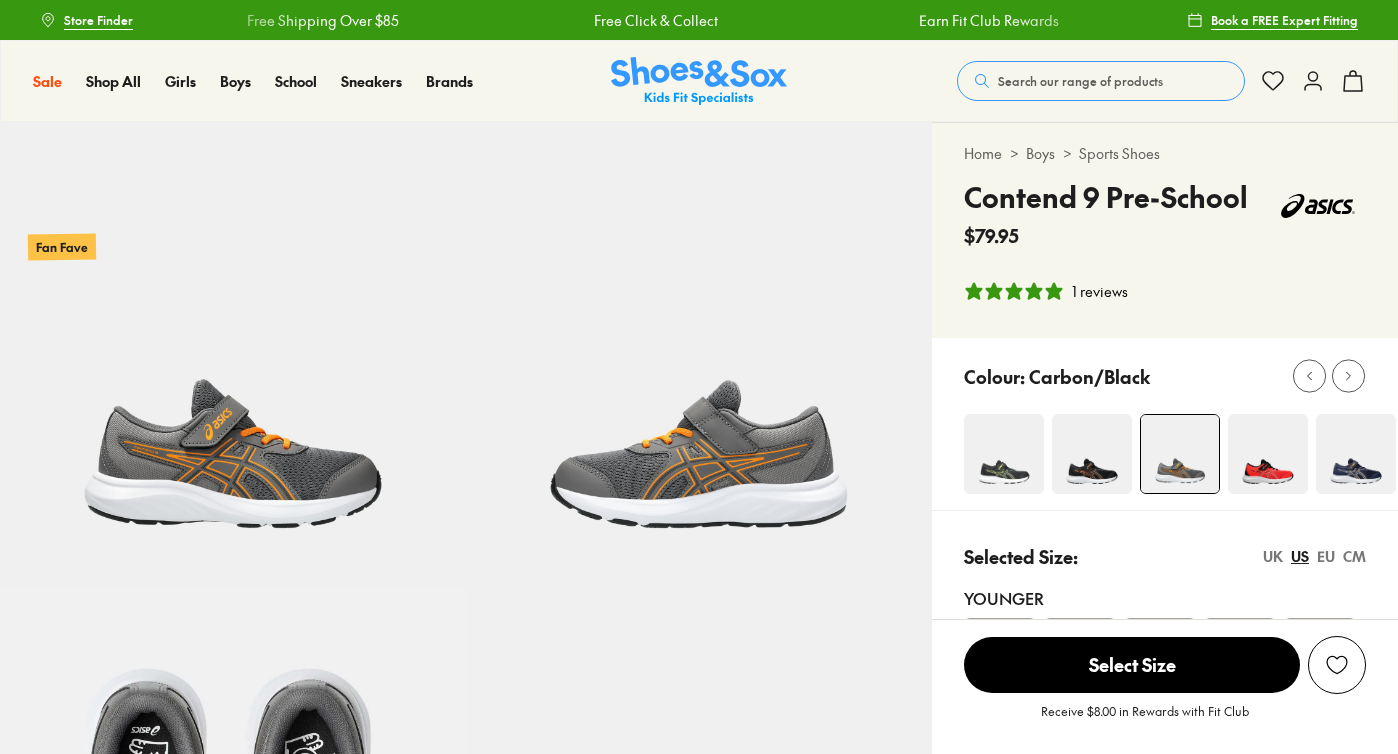 select on "*" 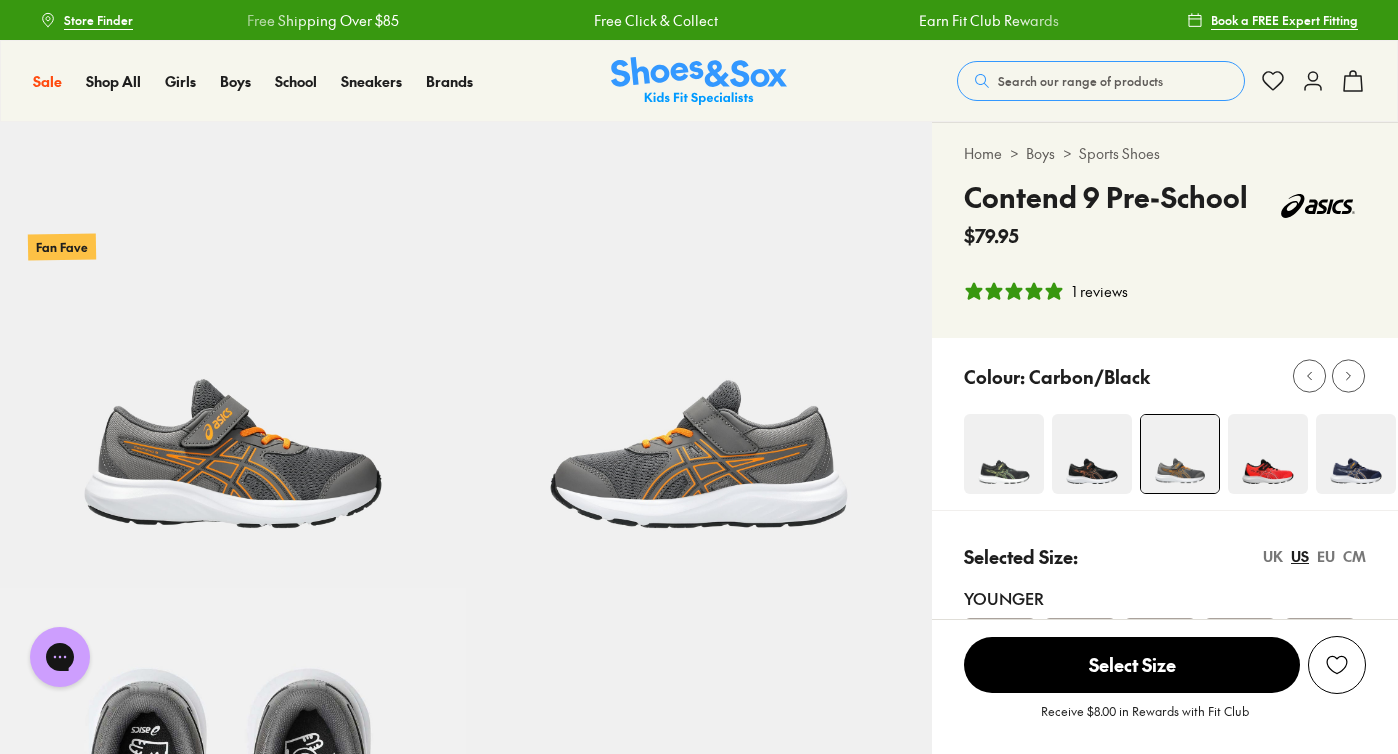 scroll, scrollTop: 0, scrollLeft: 0, axis: both 